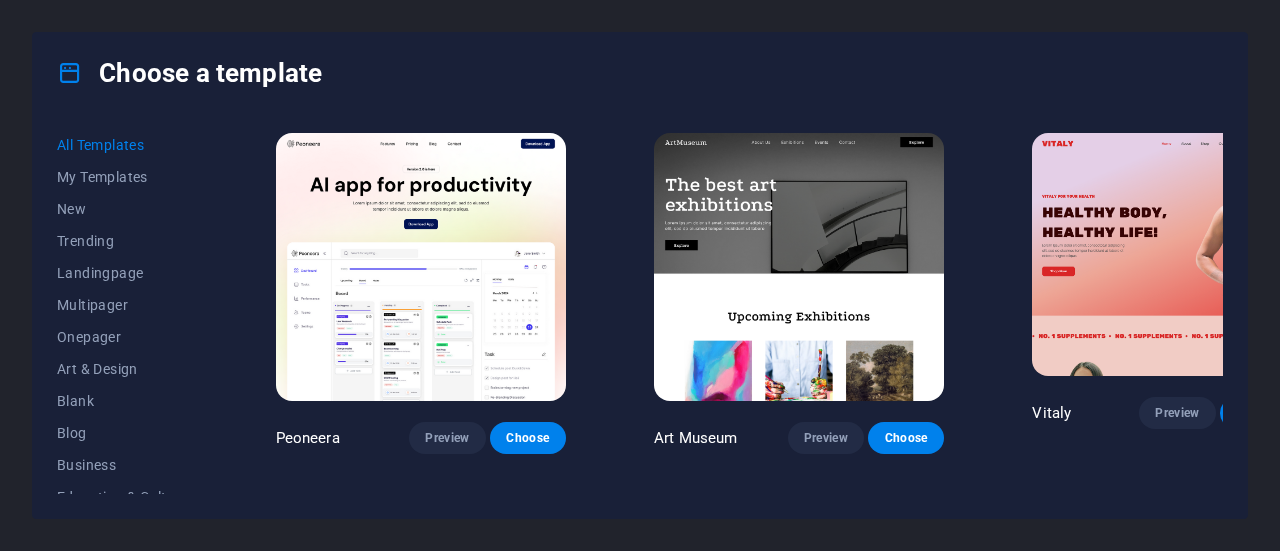 scroll, scrollTop: 0, scrollLeft: 0, axis: both 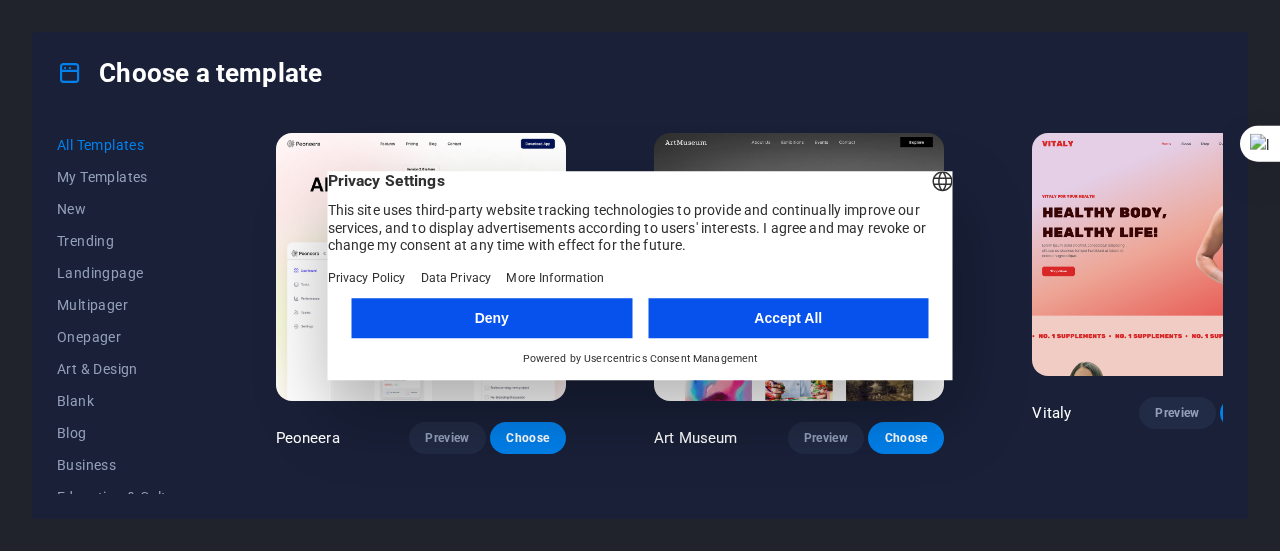 drag, startPoint x: 206, startPoint y: 282, endPoint x: 210, endPoint y: 337, distance: 55.145264 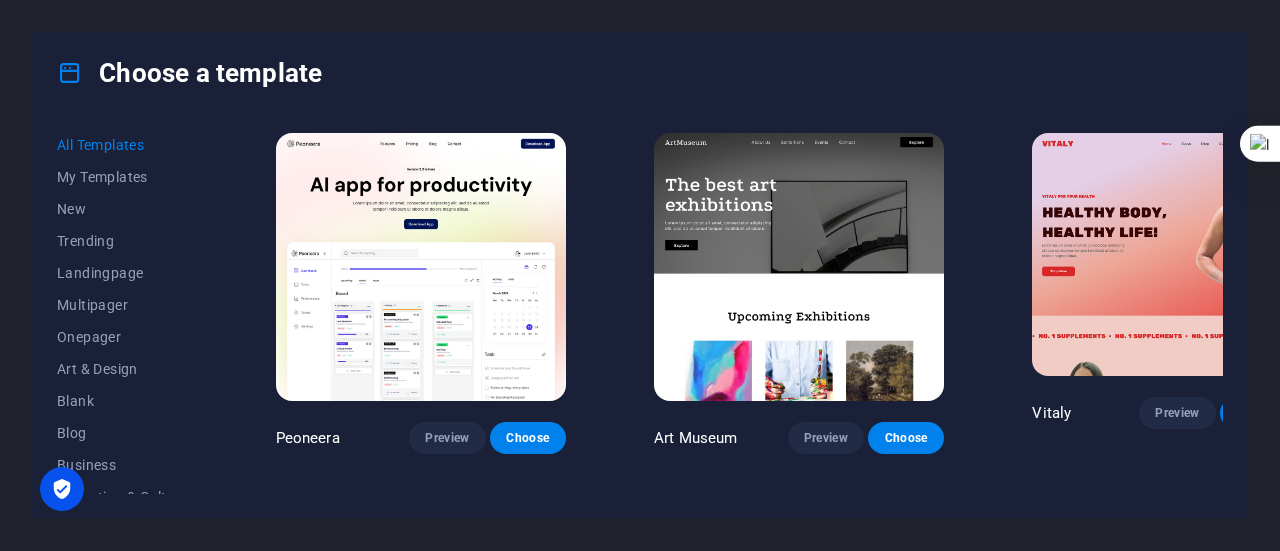 click at bounding box center (1279, 275) 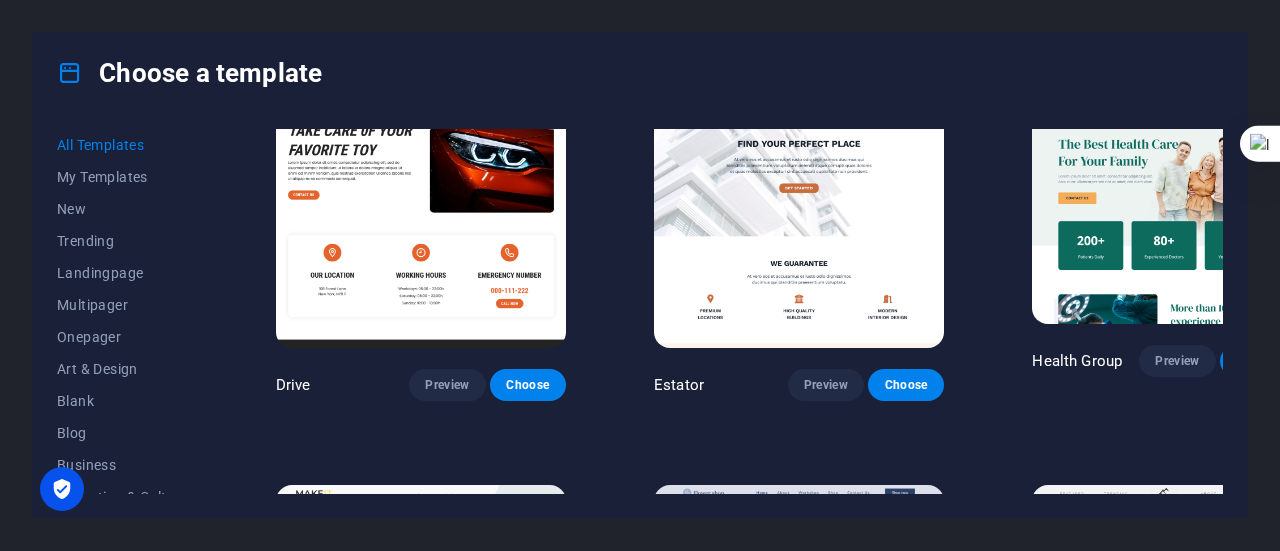 scroll, scrollTop: 4148, scrollLeft: 0, axis: vertical 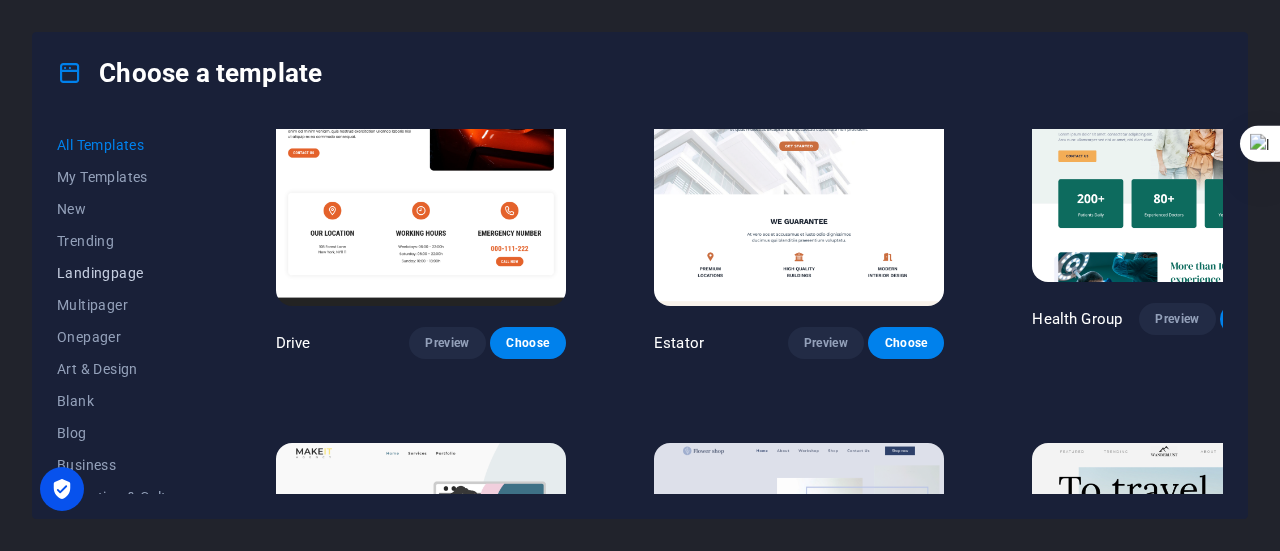 click on "Landingpage" at bounding box center (122, 273) 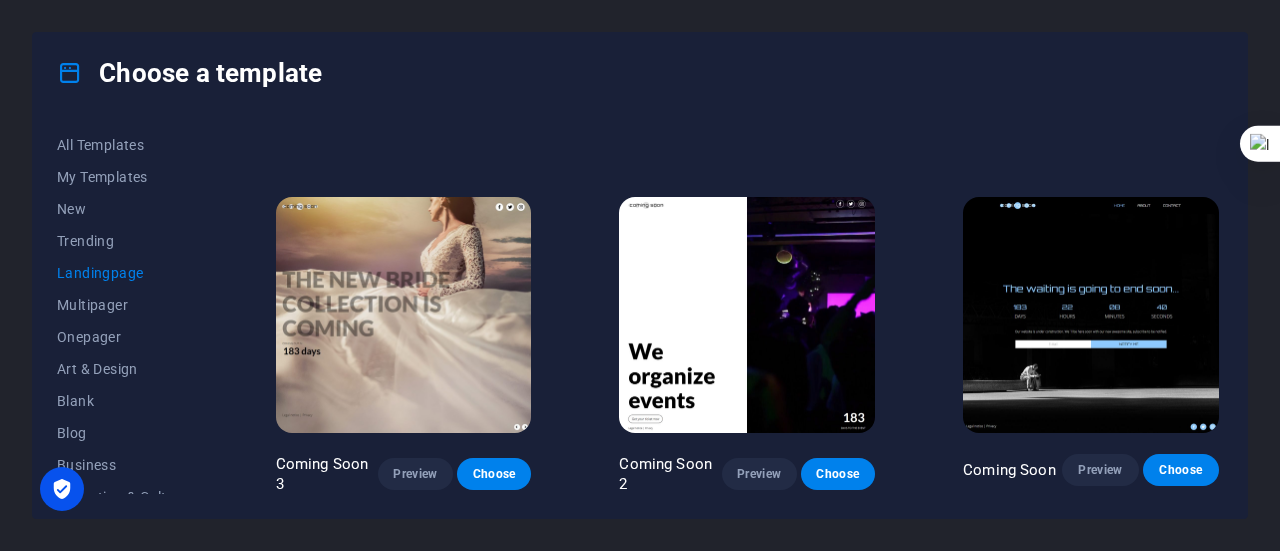 scroll, scrollTop: 2902, scrollLeft: 0, axis: vertical 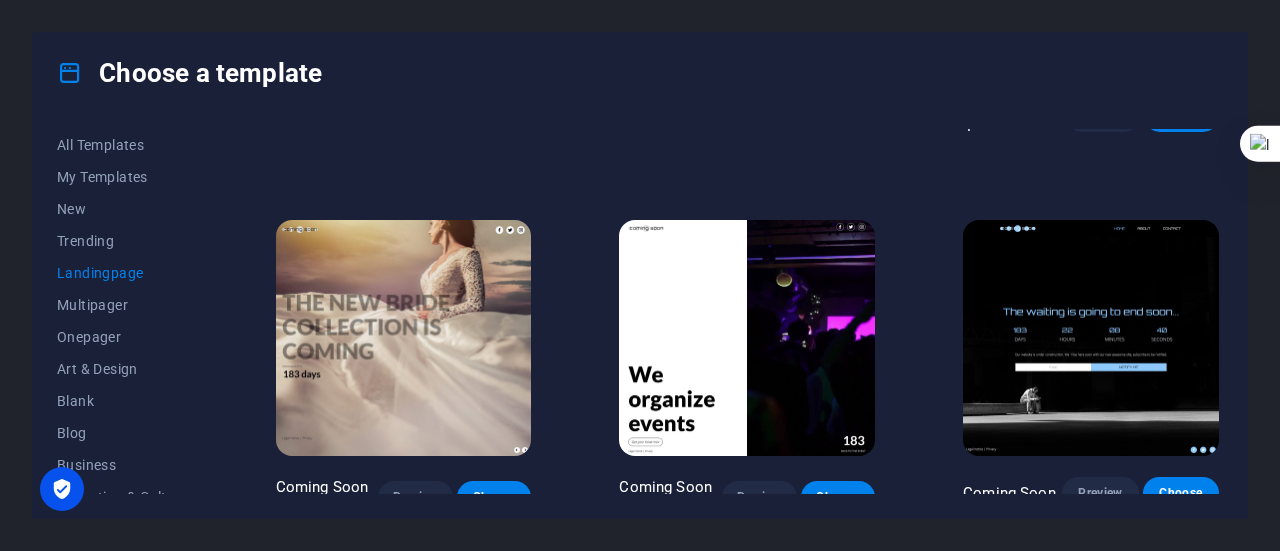 drag, startPoint x: 210, startPoint y: 263, endPoint x: 211, endPoint y: 288, distance: 25.019993 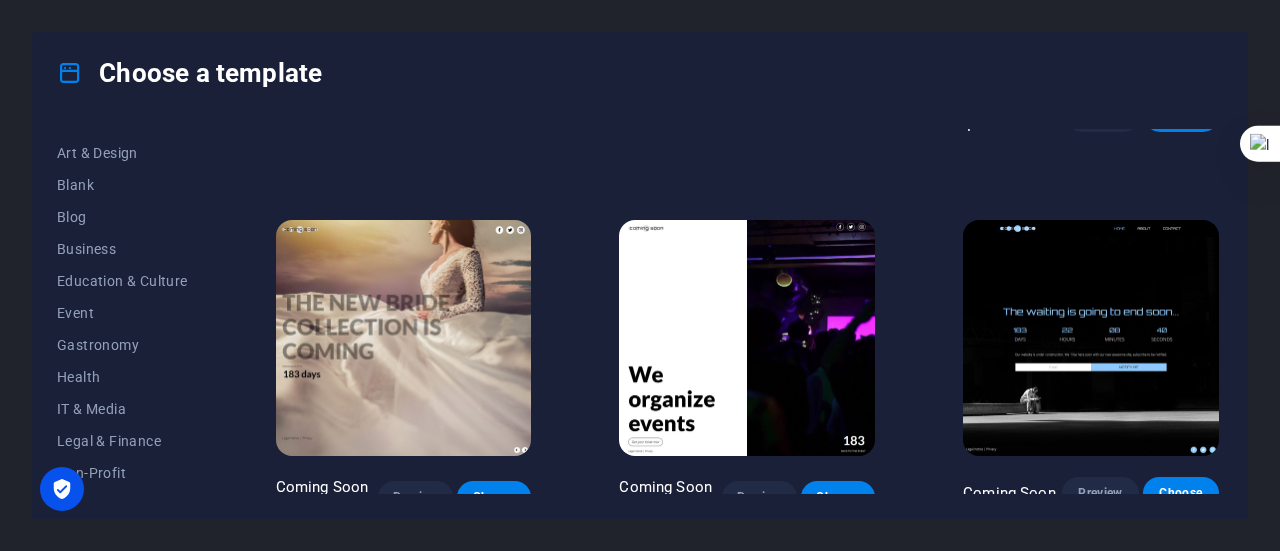 scroll, scrollTop: 210, scrollLeft: 0, axis: vertical 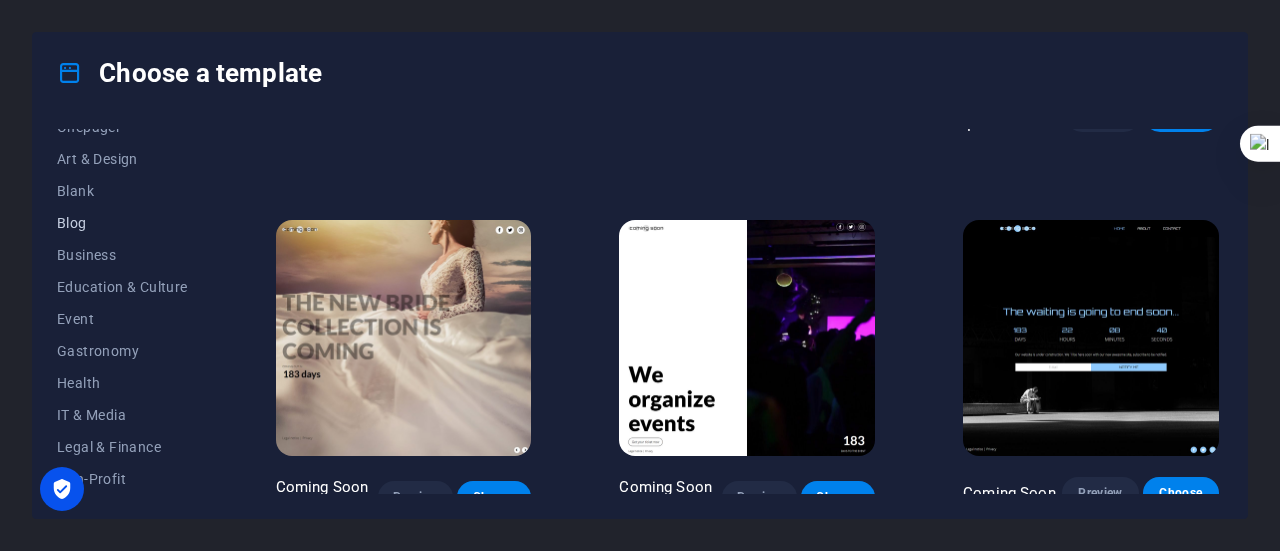 click on "Blog" at bounding box center [122, 223] 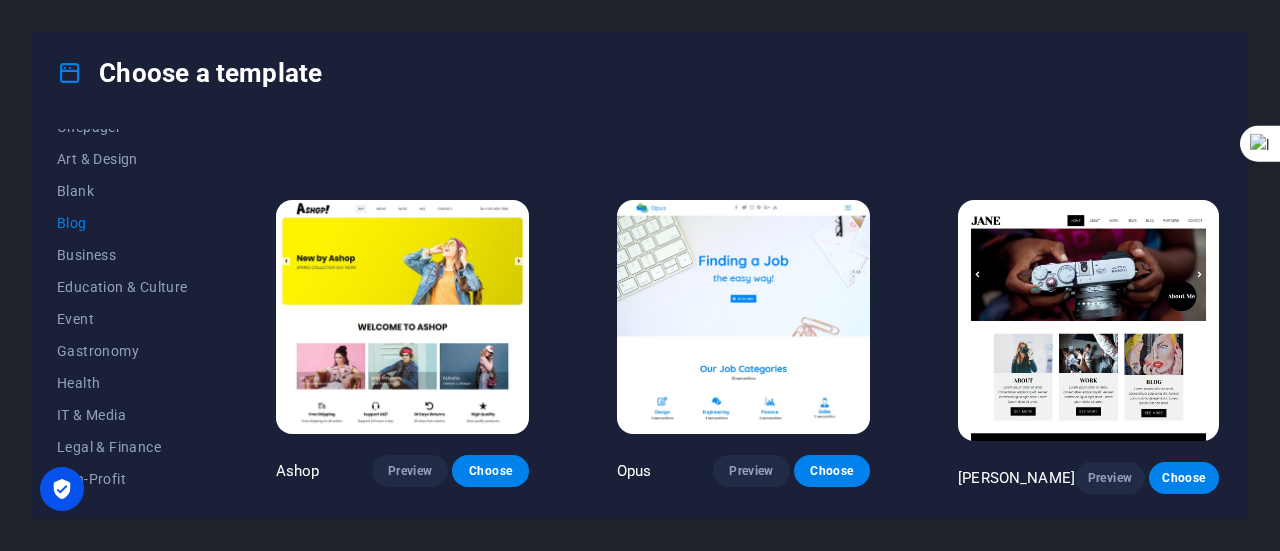 scroll, scrollTop: 2540, scrollLeft: 0, axis: vertical 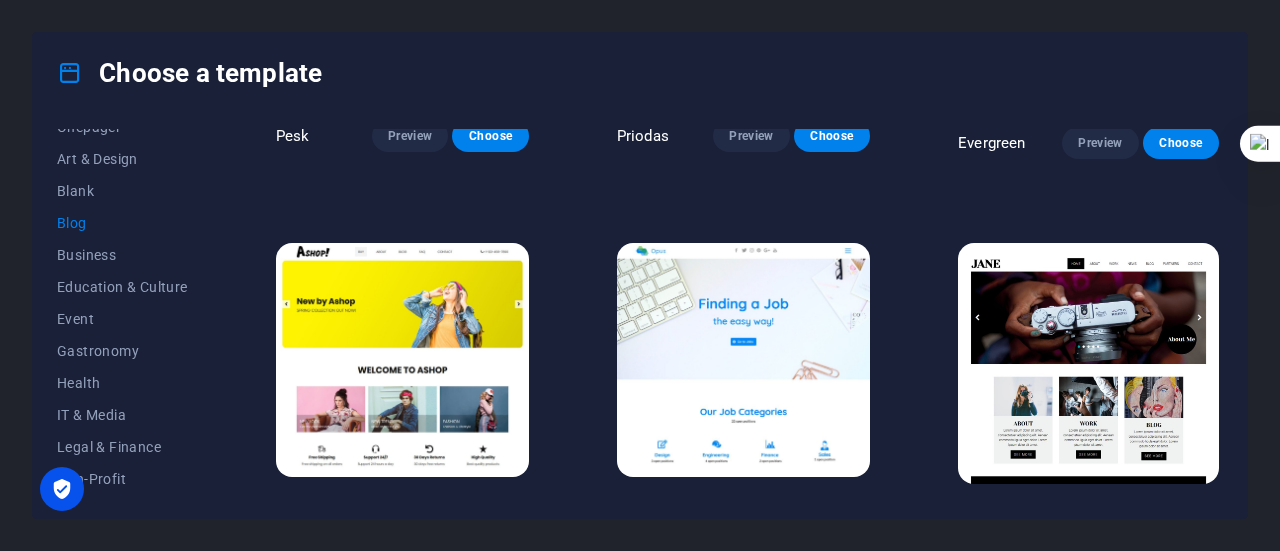 drag, startPoint x: 209, startPoint y: 241, endPoint x: 208, endPoint y: 183, distance: 58.00862 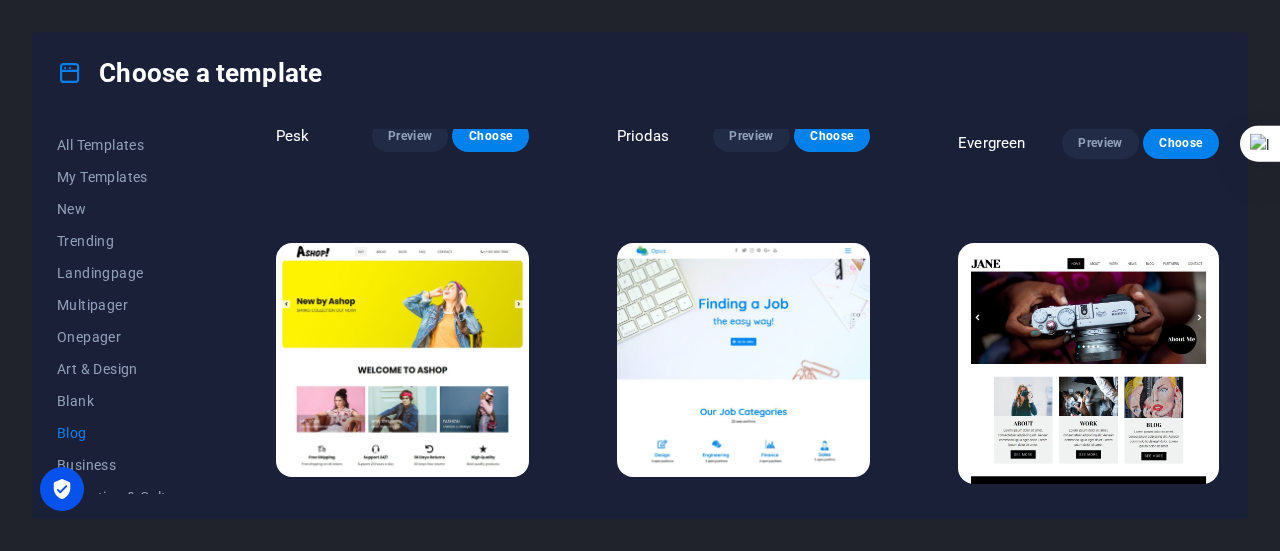drag, startPoint x: 1224, startPoint y: 450, endPoint x: 1221, endPoint y: 483, distance: 33.13608 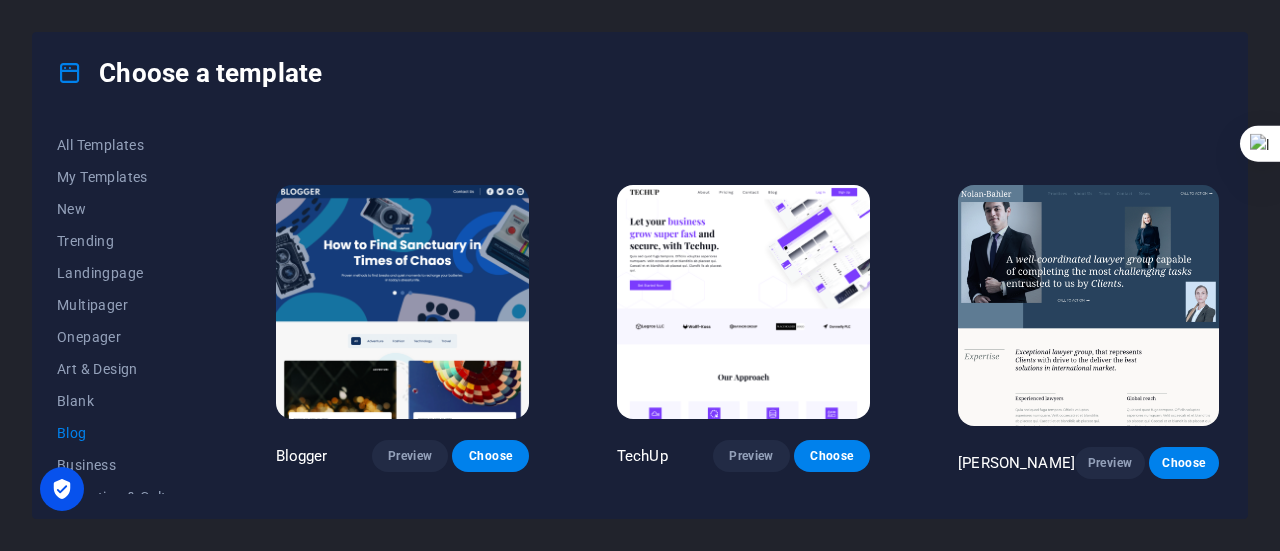 scroll, scrollTop: 1456, scrollLeft: 0, axis: vertical 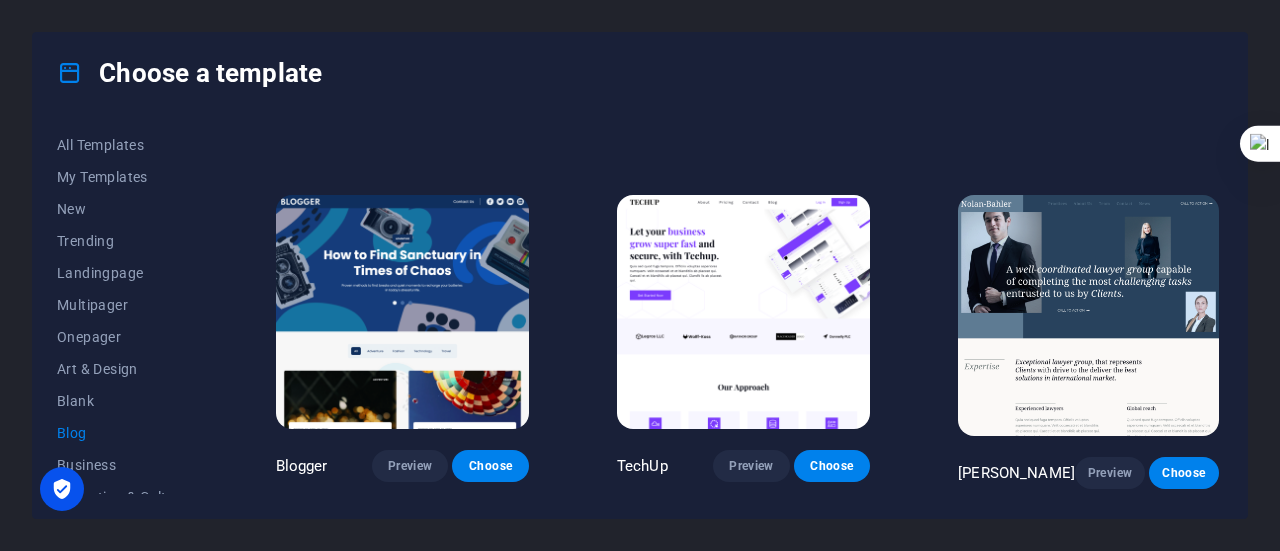 click on "Nolan-Bahler Preview Choose" at bounding box center [1088, 339] 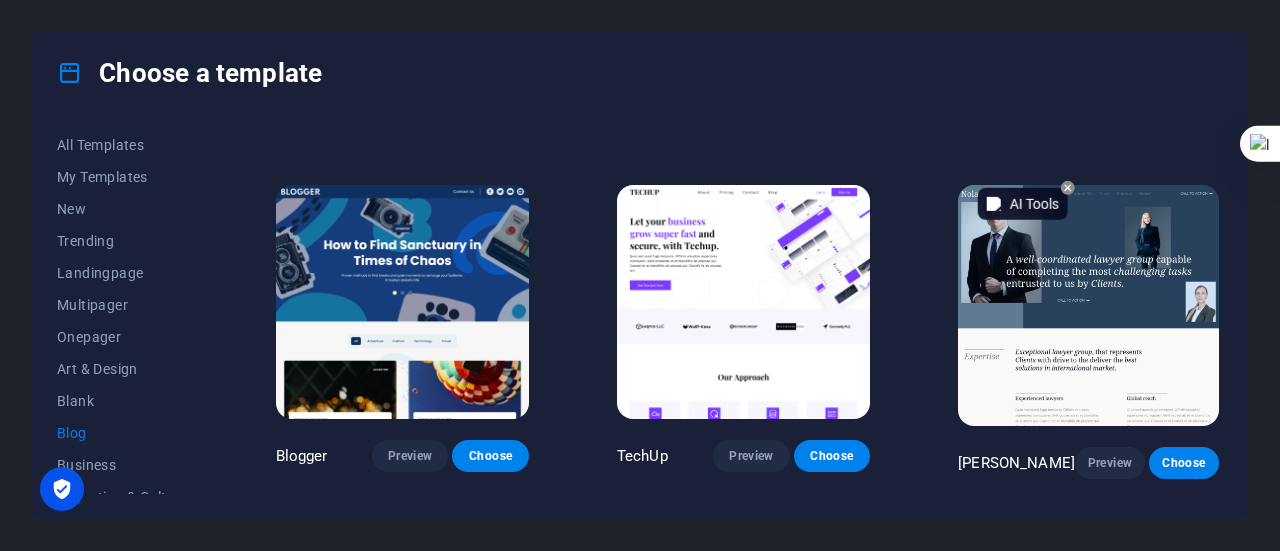 click on "AI Tools" at bounding box center [1023, 204] 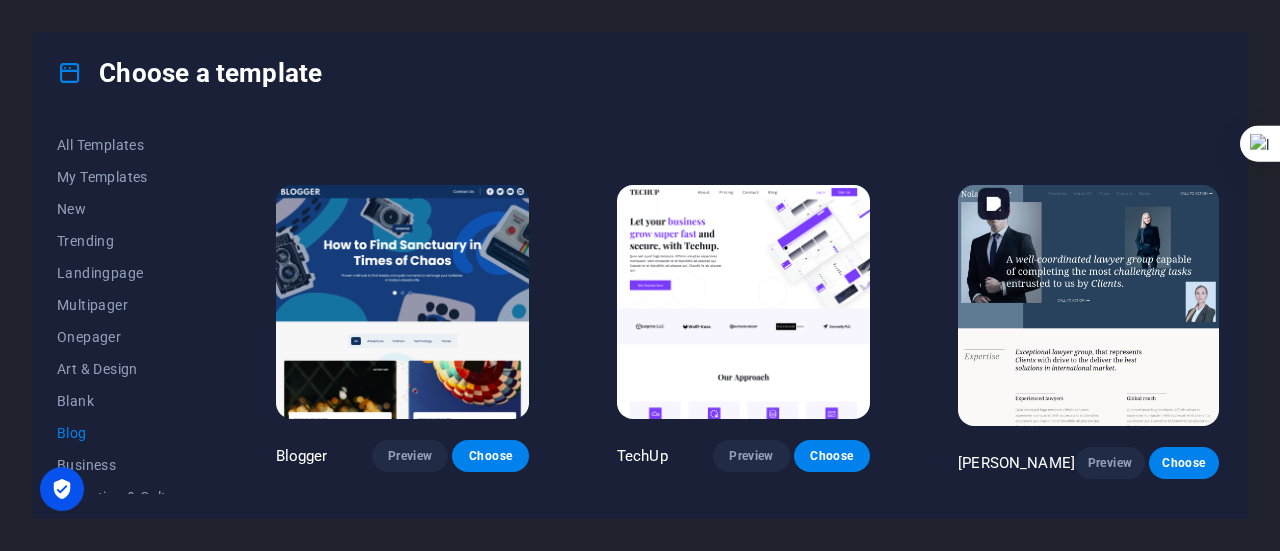 click at bounding box center [1088, 305] 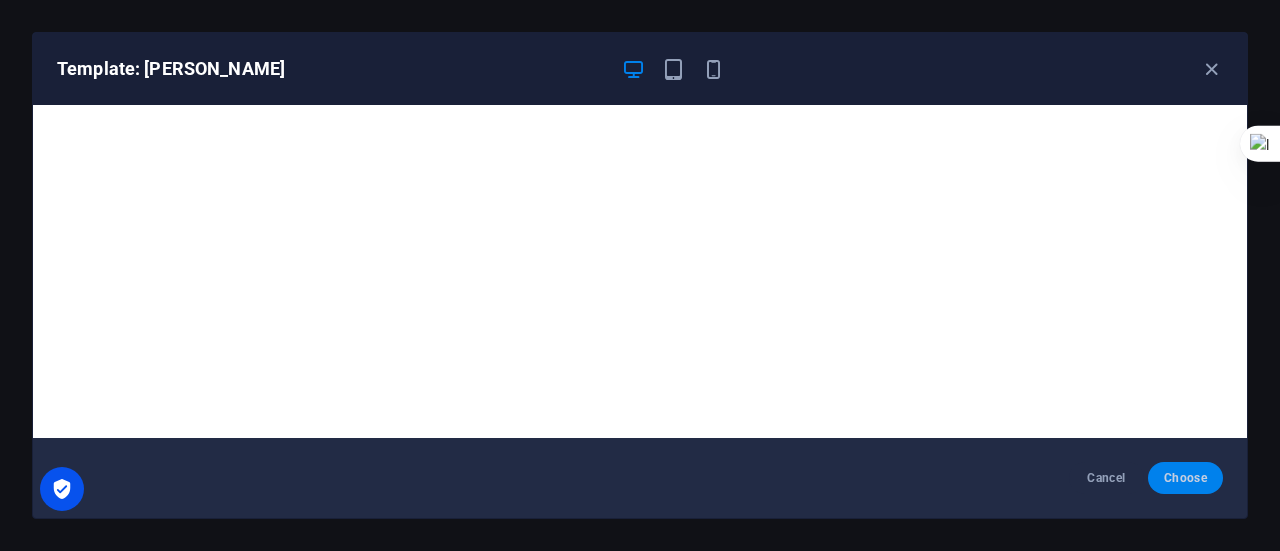 click on "Choose" at bounding box center [1185, 478] 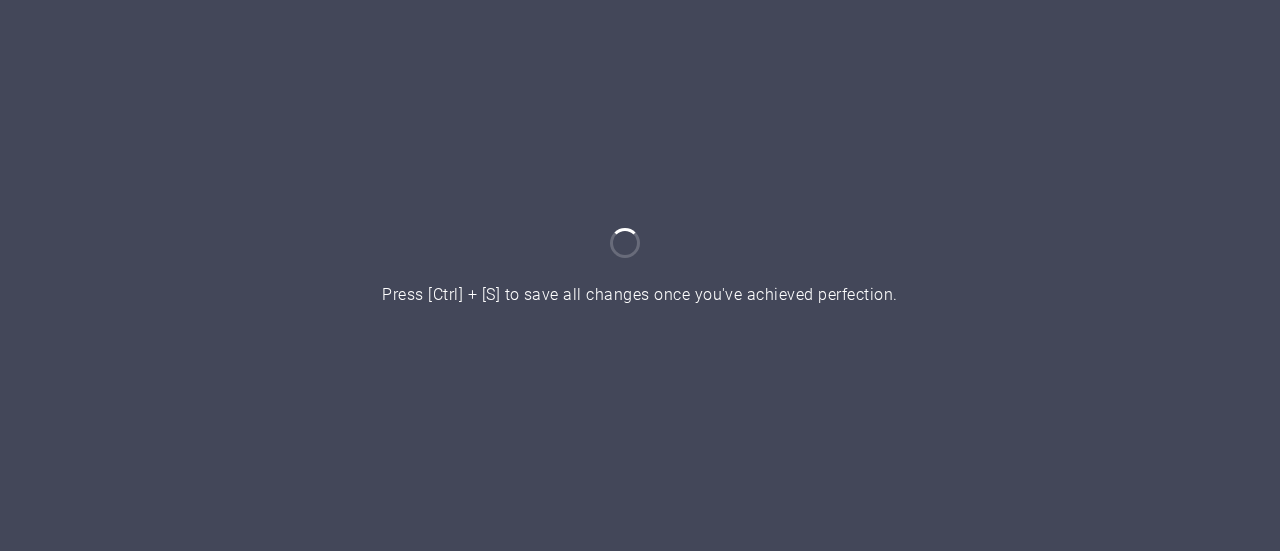 scroll, scrollTop: 0, scrollLeft: 0, axis: both 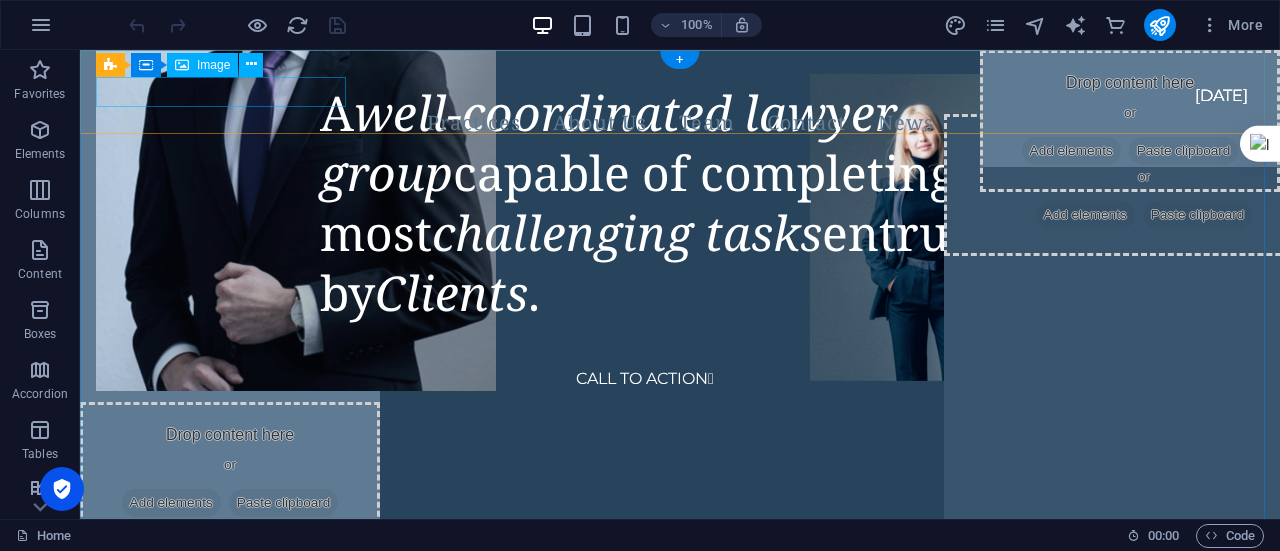 click at bounding box center [656, 81] 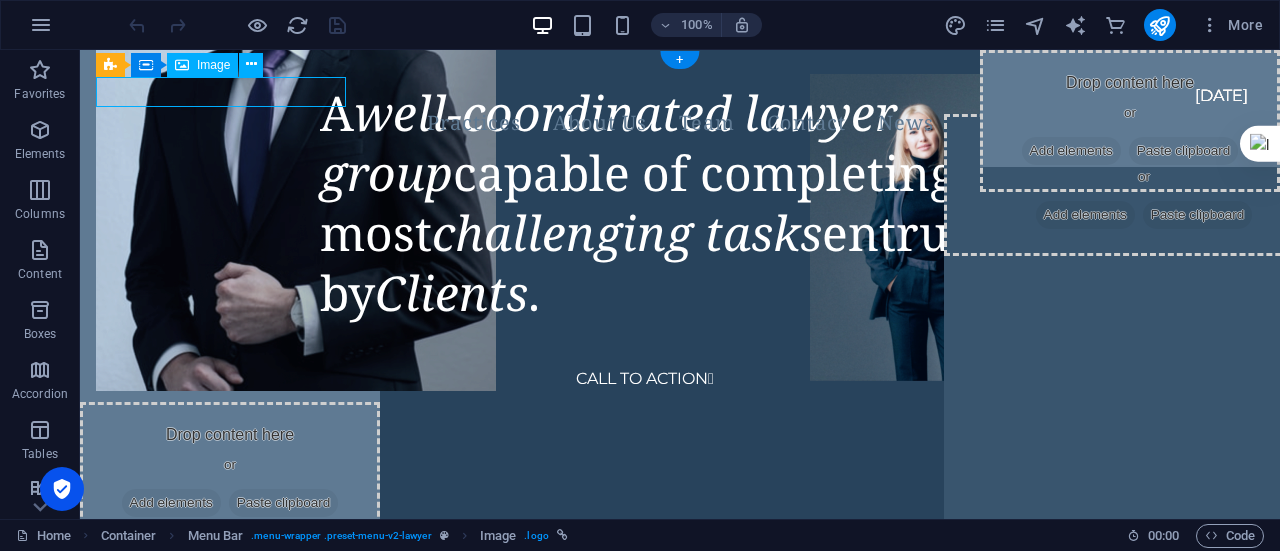 click at bounding box center (656, 81) 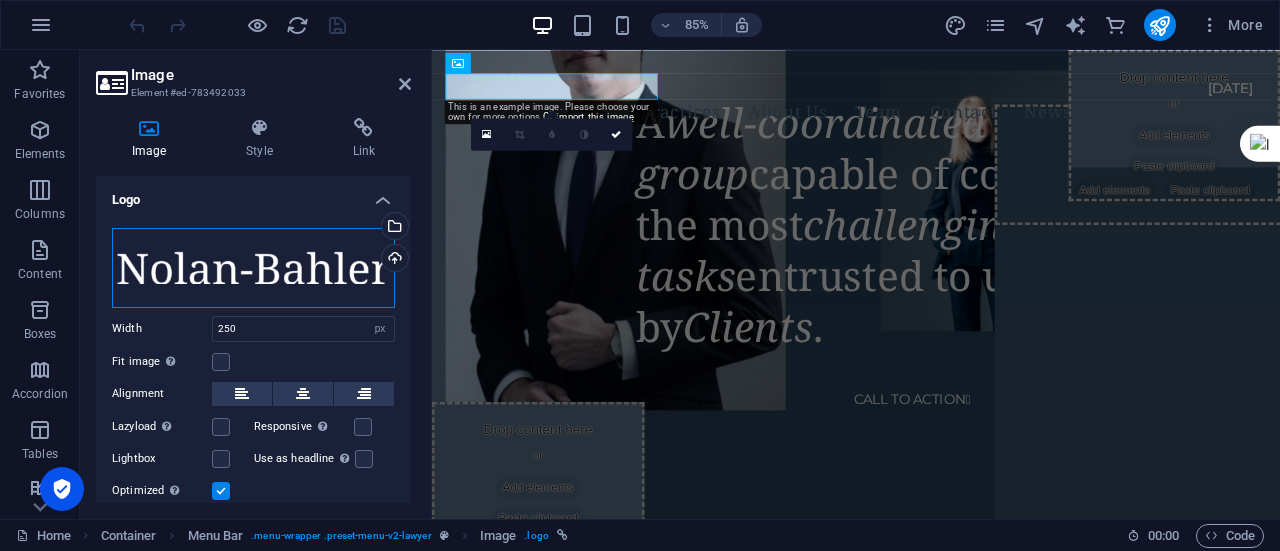 click on "Drag files here, click to choose files or select files from Files or our free stock photos & videos" at bounding box center (253, 268) 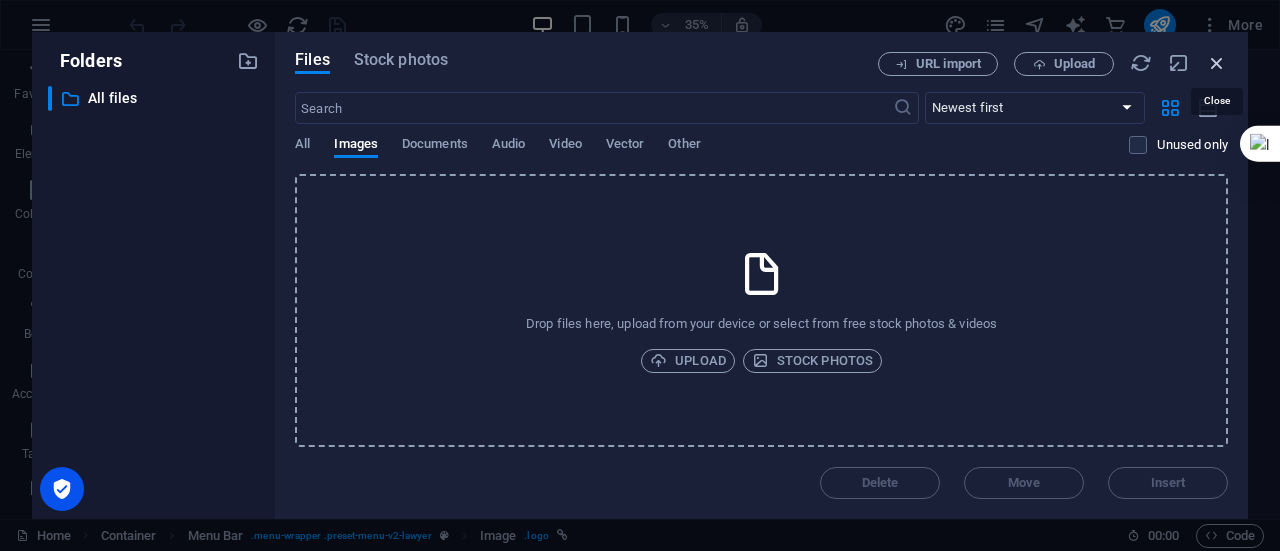 click at bounding box center [1217, 63] 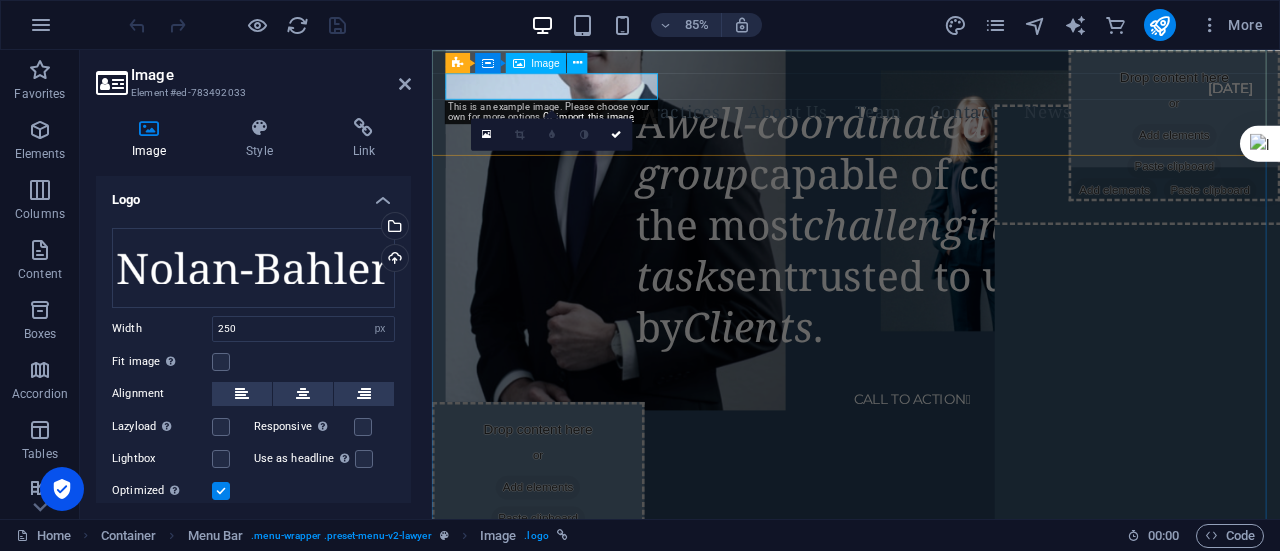 click at bounding box center [907, 81] 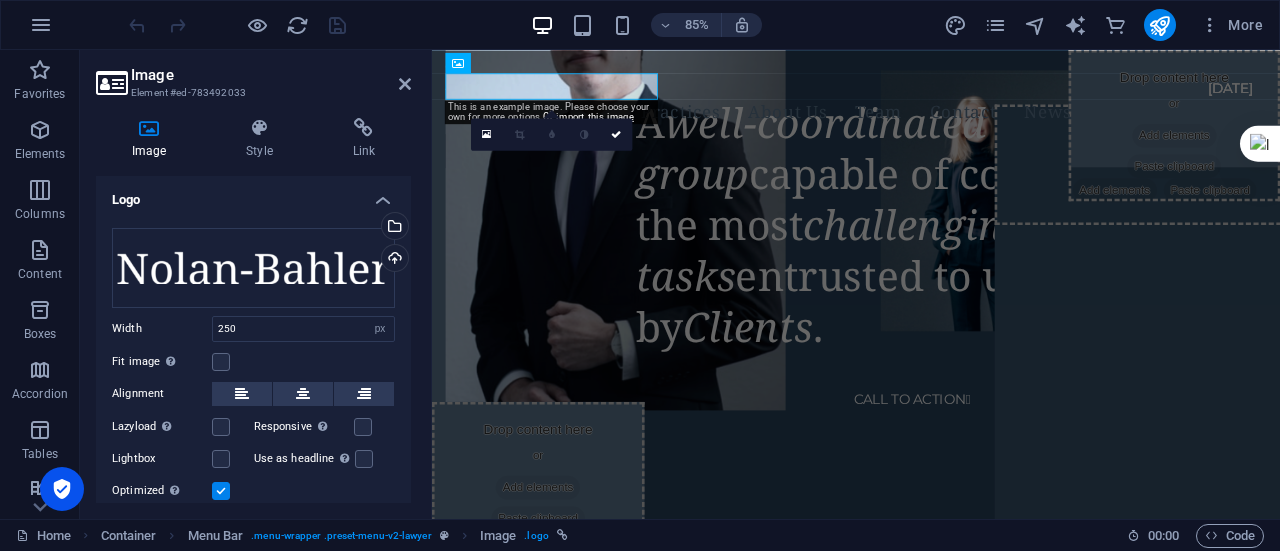 drag, startPoint x: 406, startPoint y: 309, endPoint x: 408, endPoint y: 397, distance: 88.02273 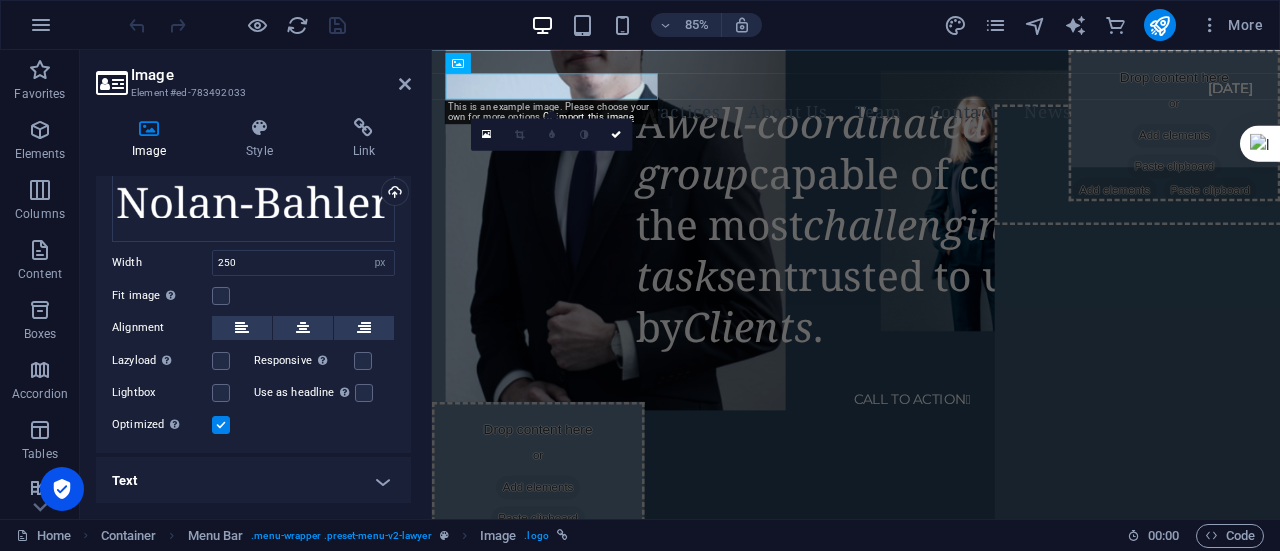 click on "Text" at bounding box center [253, 481] 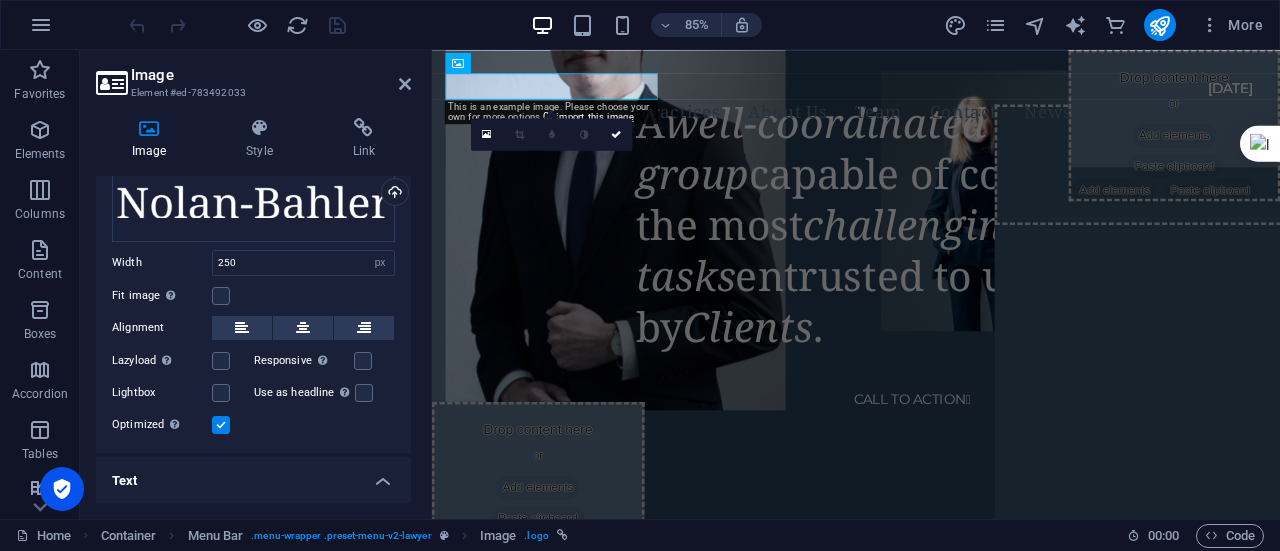 click on "Text" at bounding box center (253, 475) 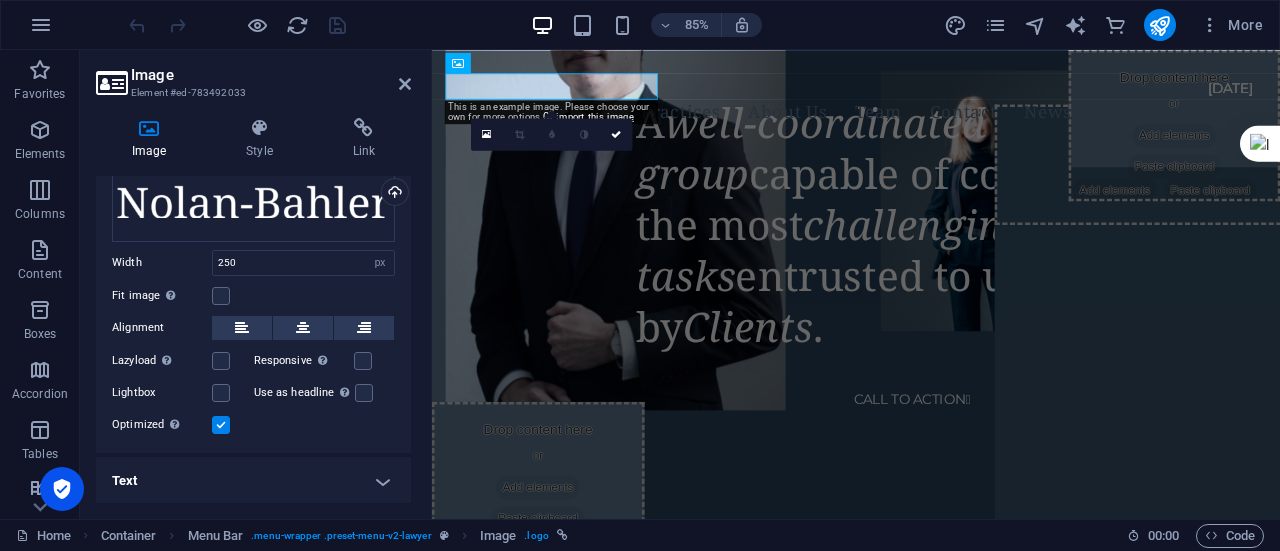 scroll, scrollTop: 0, scrollLeft: 0, axis: both 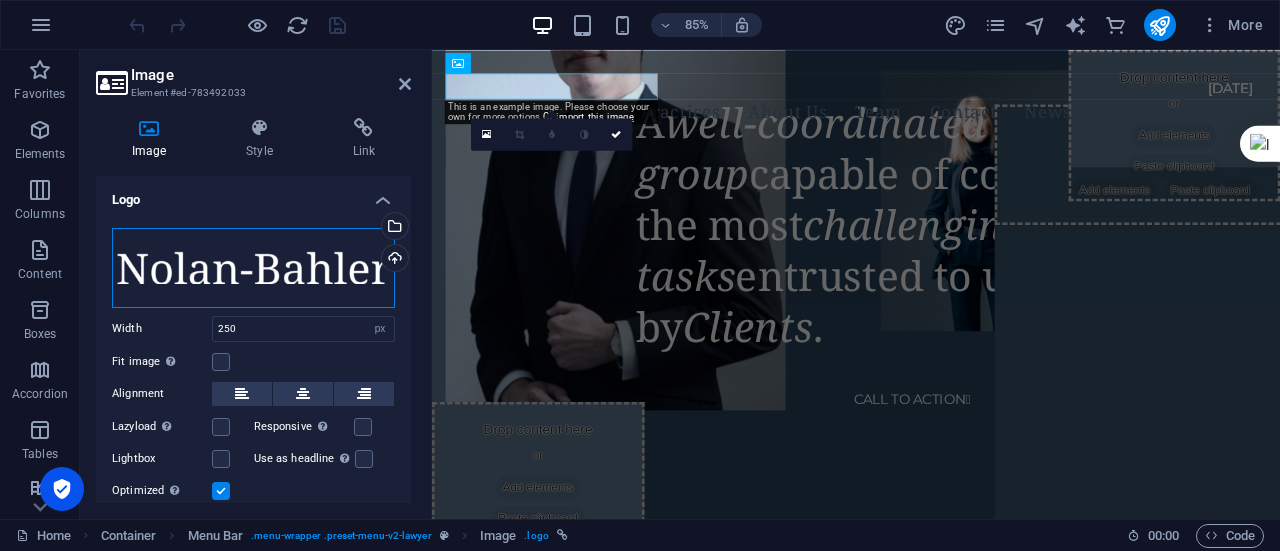 click on "Drag files here, click to choose files or select files from Files or our free stock photos & videos" at bounding box center [253, 268] 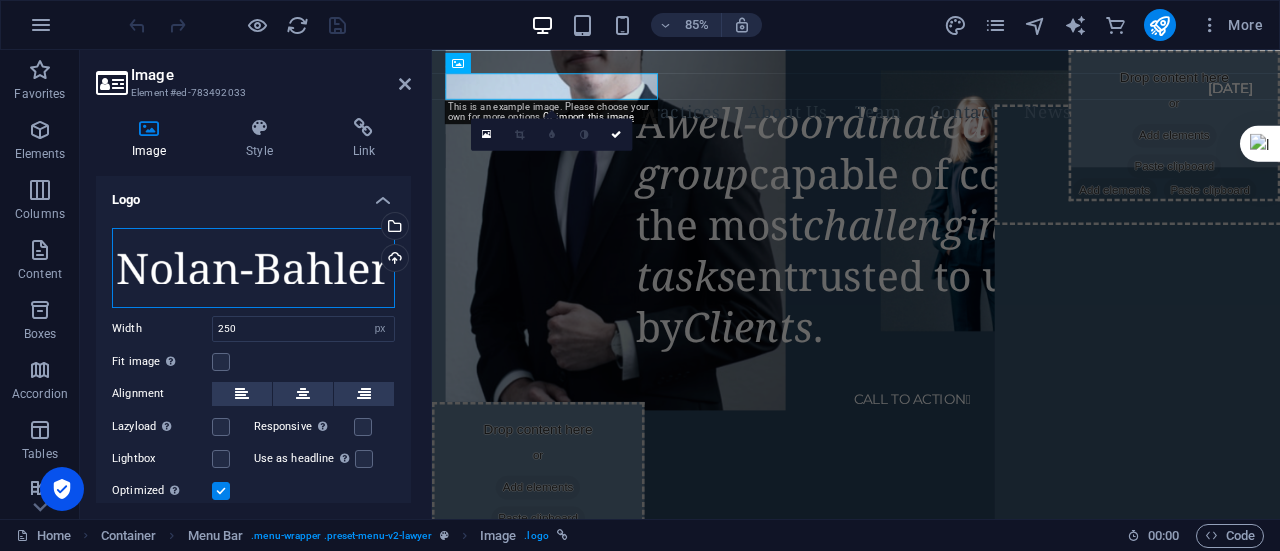 click on "Drag files here, click to choose files or select files from Files or our free stock photos & videos" at bounding box center [253, 268] 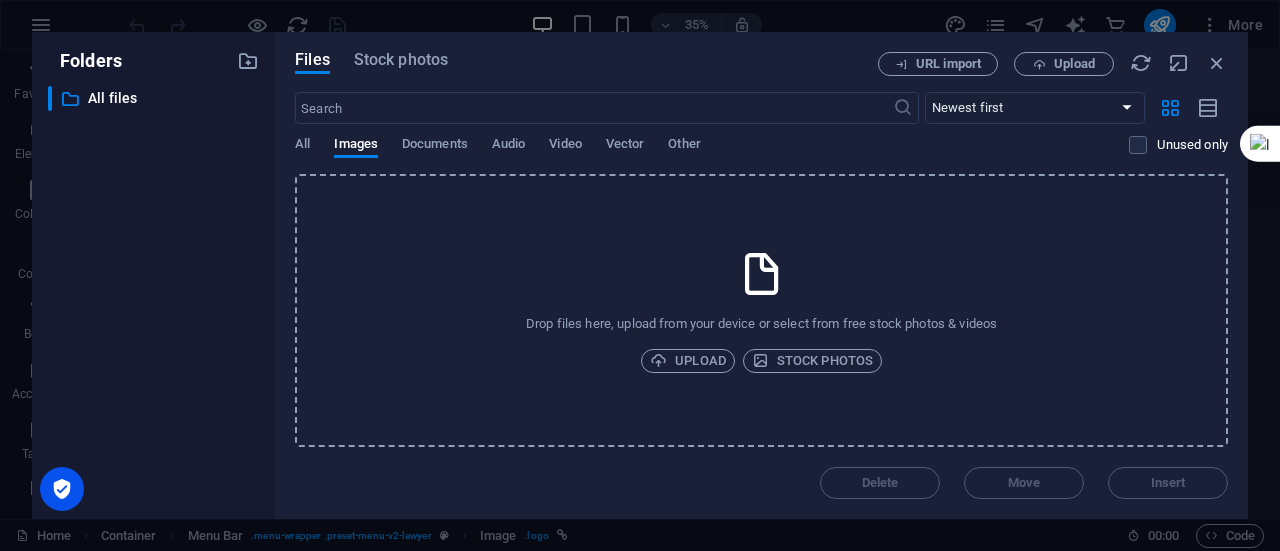click on "Folders ​ All files All files Files Stock photos URL import Upload ​ Newest first Oldest first Name (A-Z) Name (Z-A) Size (0-9) Size (9-0) Resolution (0-9) Resolution (9-0) All Images Documents Audio Video Vector Other Unused only Drop files here, upload from your device or select from free stock photos & videos Upload Stock photos Delete Move Insert" at bounding box center (640, 275) 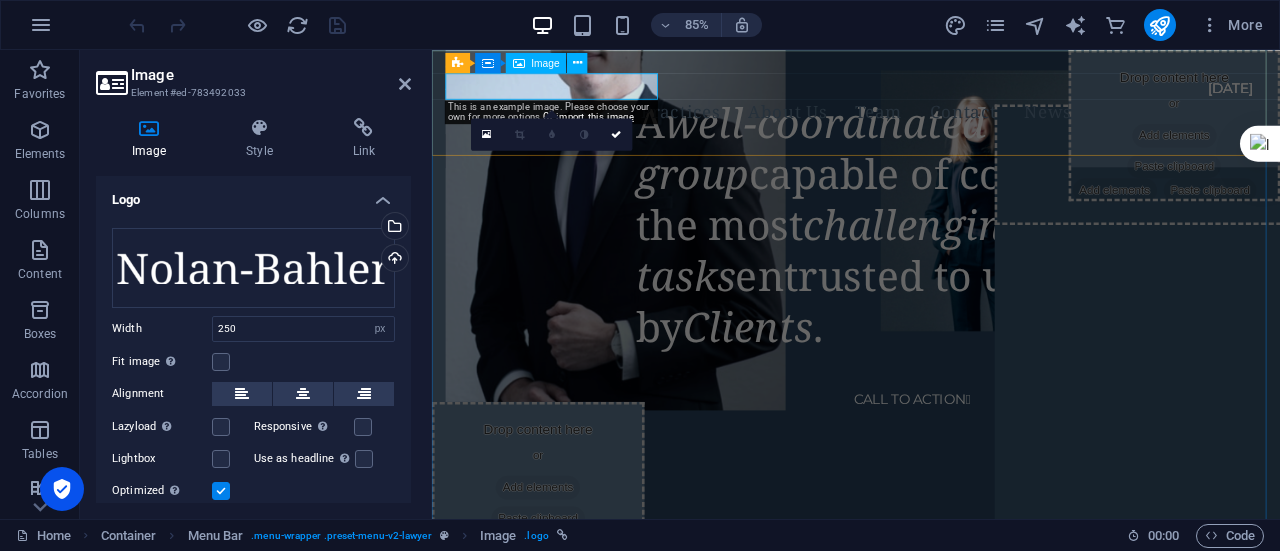 click at bounding box center [907, 81] 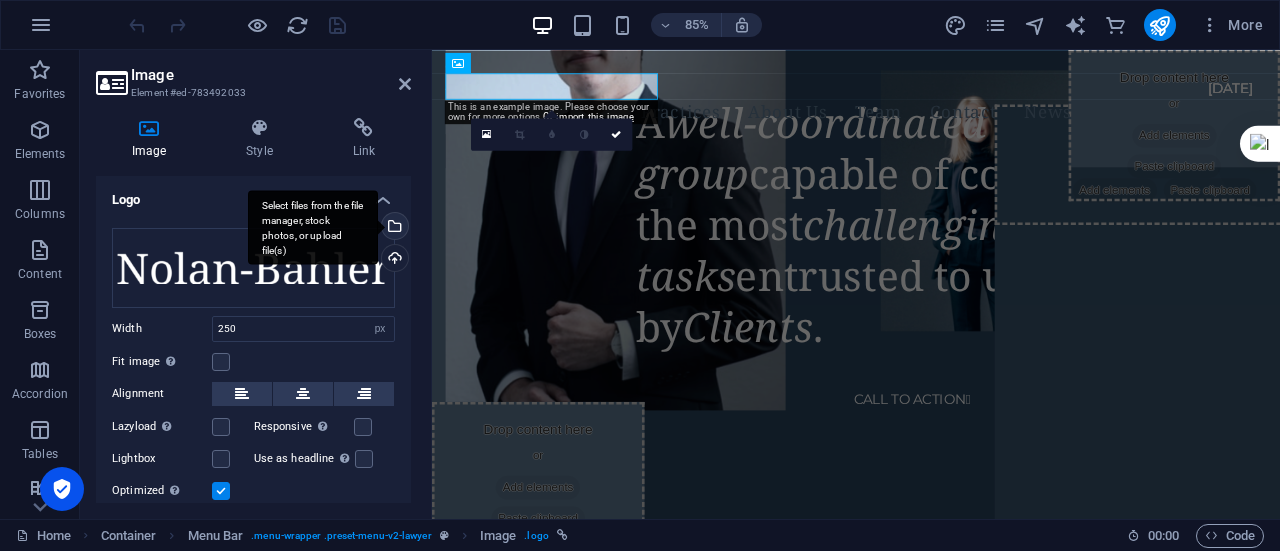 click on "Select files from the file manager, stock photos, or upload file(s)" at bounding box center [313, 227] 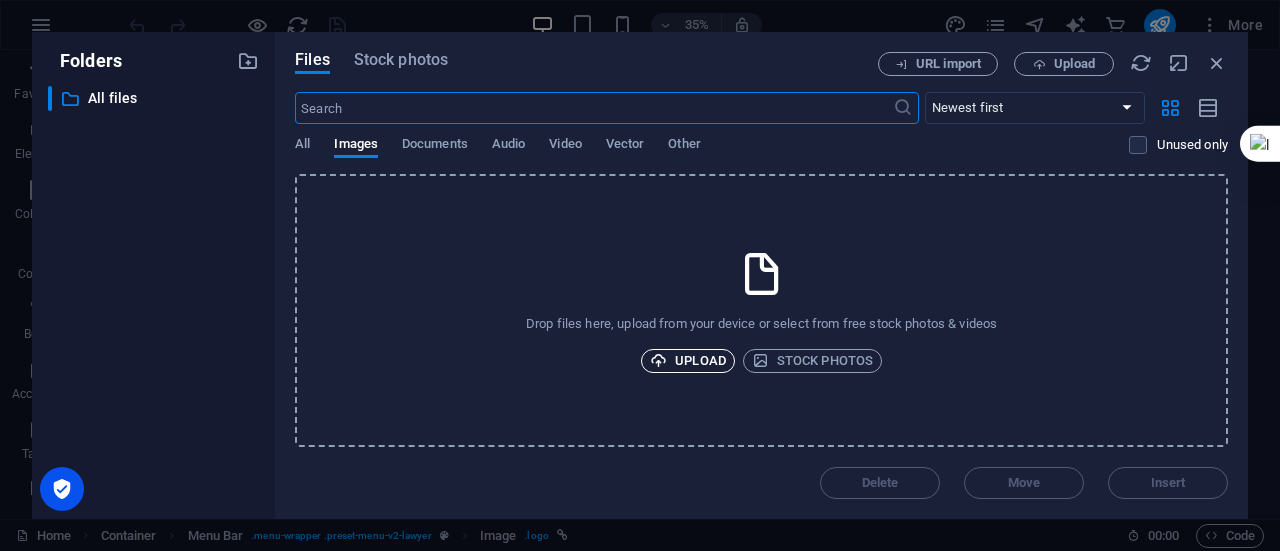 click on "Upload" at bounding box center [688, 361] 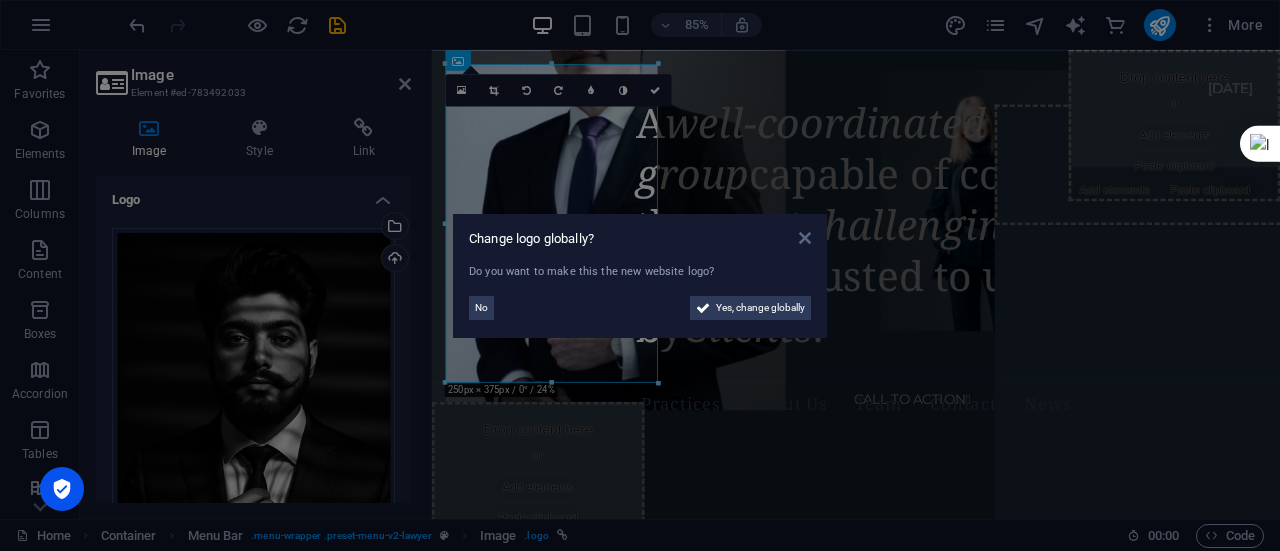 click at bounding box center (805, 238) 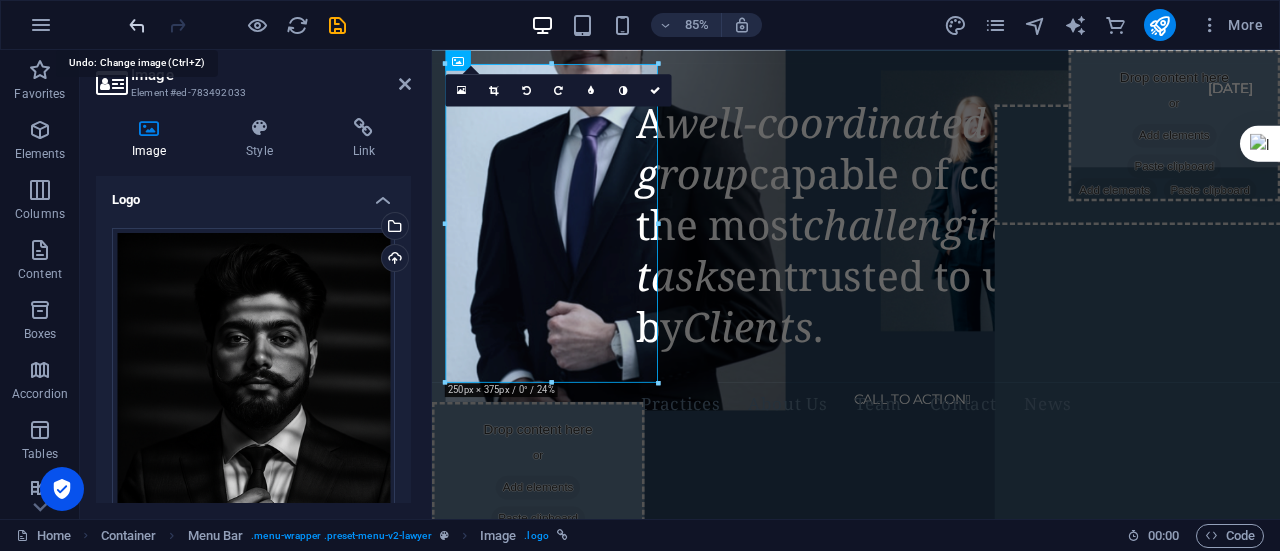 click at bounding box center (137, 25) 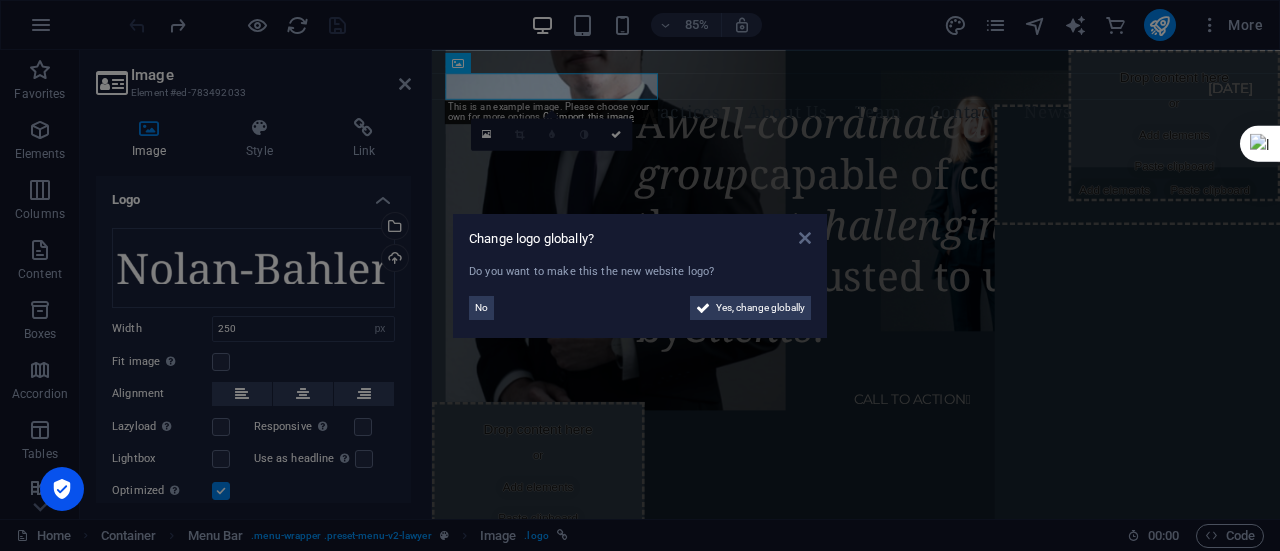click at bounding box center [805, 238] 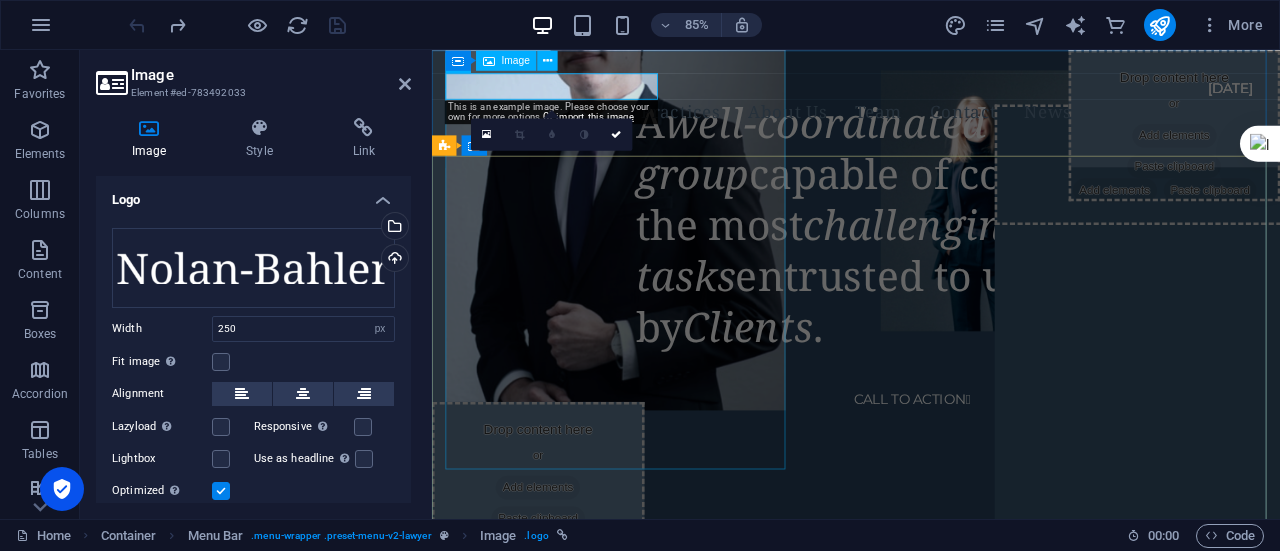 click at bounding box center [648, 207] 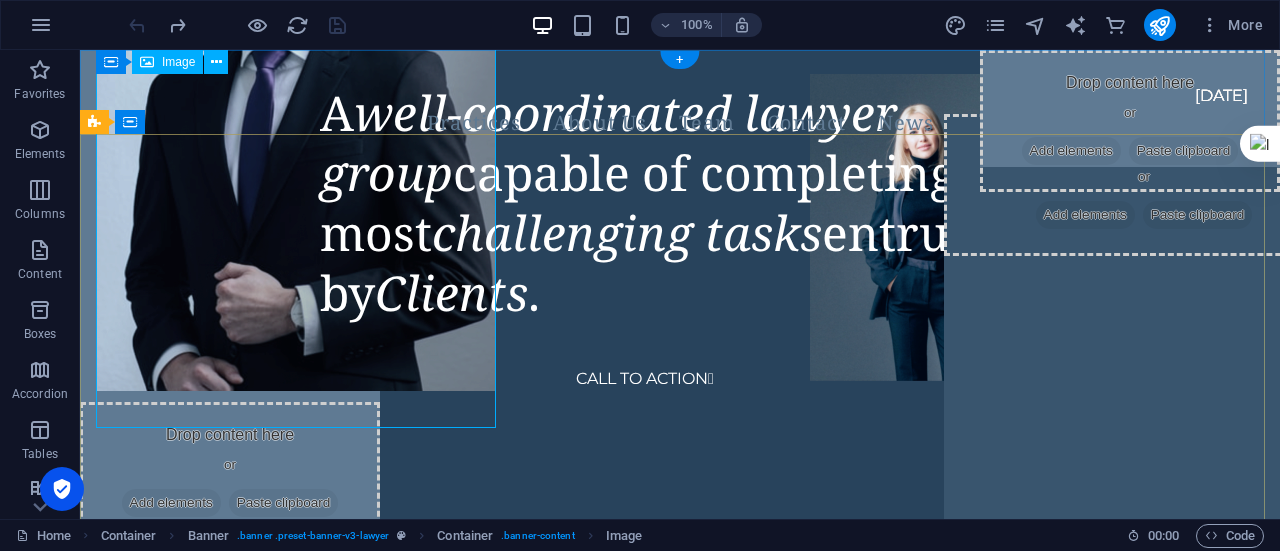 click at bounding box center [296, 124] 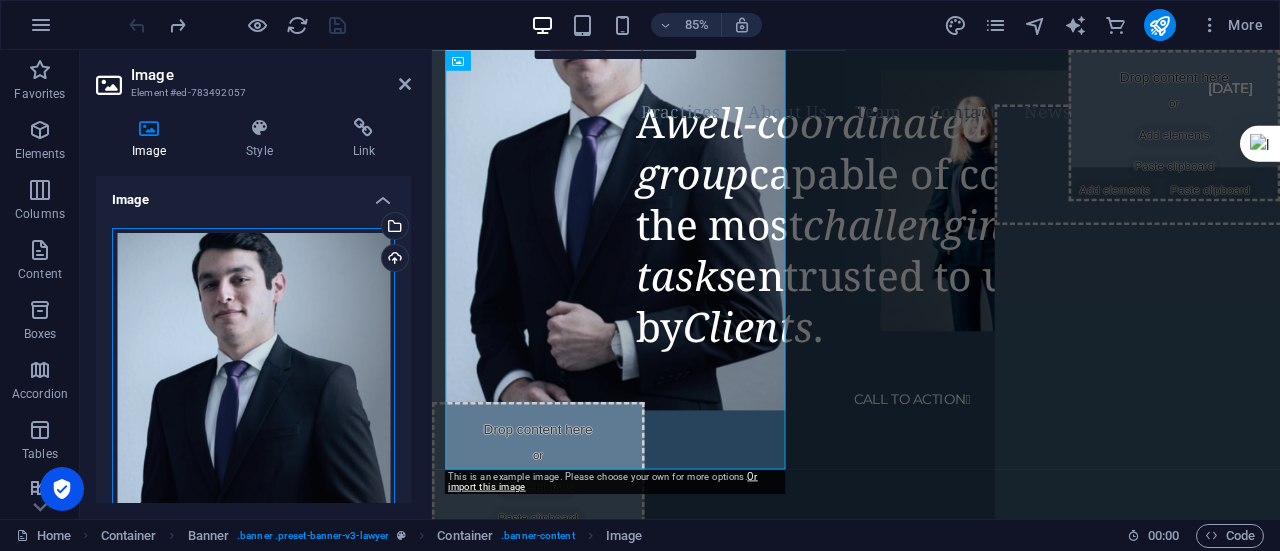 click on "Drag files here, click to choose files or select files from Files or our free stock photos & videos" at bounding box center [253, 415] 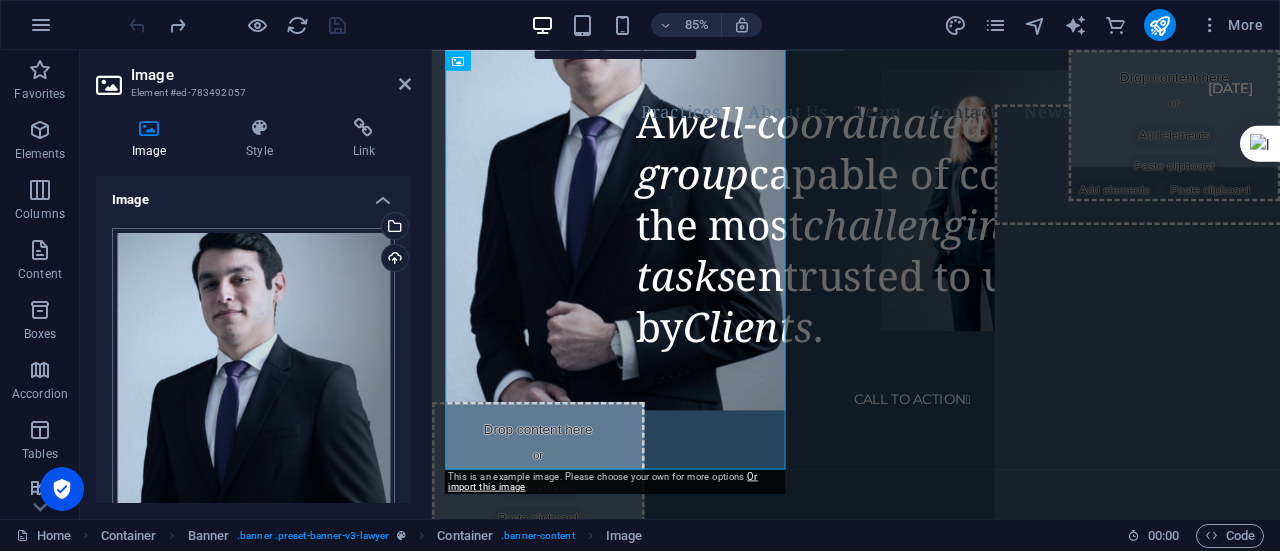 click on "hammadkhan.com Home Favorites Elements Columns Content Boxes Accordion Tables Features Images Slider Header Footer Forms Marketing Collections Commerce Image Element #ed-783492057 Image Style Link Image Drag files here, click to choose files or select files from Files or our free stock photos & videos Select files from the file manager, stock photos, or upload file(s) Upload Width 400 Default auto px rem % em vh vw Fit image Automatically fit image to a fixed width and height Height Default auto px Alignment Lazyload Loading images after the page loads improves page speed. Responsive Automatically load retina image and smartphone optimized sizes. Lightbox Use as headline The image will be wrapped in an H1 headline tag. Useful for giving alternative text the weight of an H1 headline, e.g. for the logo. Leave unchecked if uncertain. Optimized Images are compressed to improve page speed. Position Direction Custom X offset 50 px rem %" at bounding box center [640, 275] 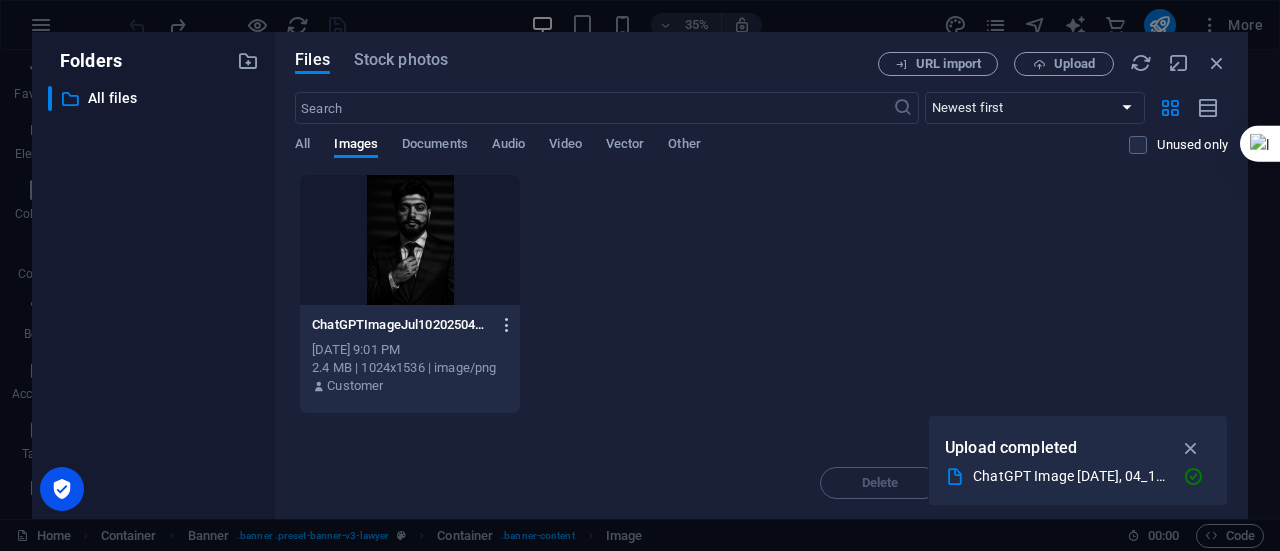 click at bounding box center [507, 325] 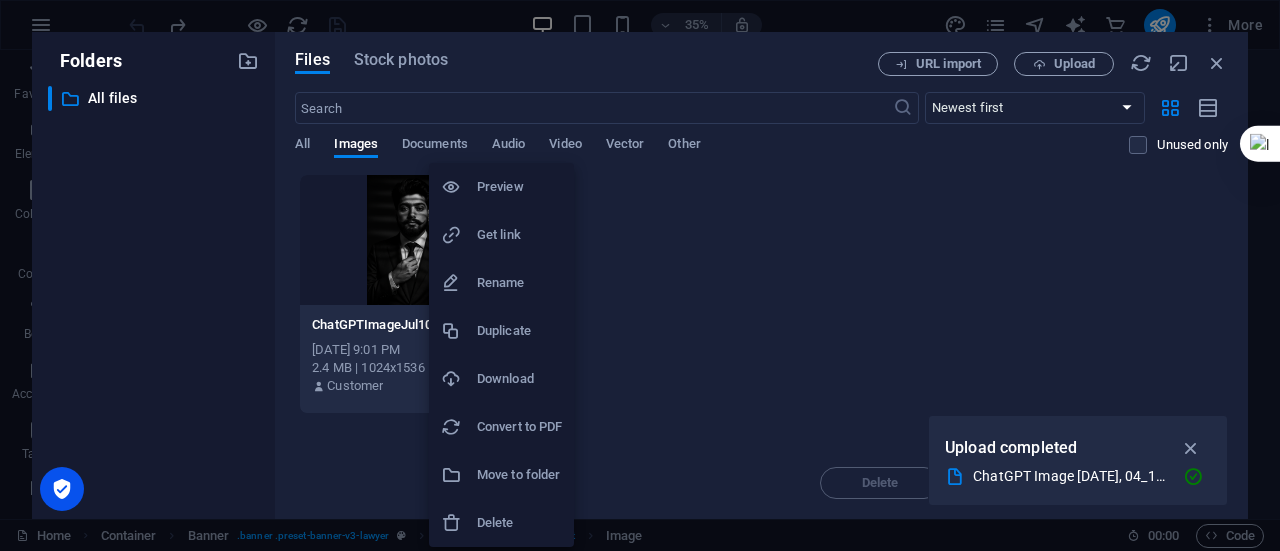 click on "Delete" at bounding box center [501, 523] 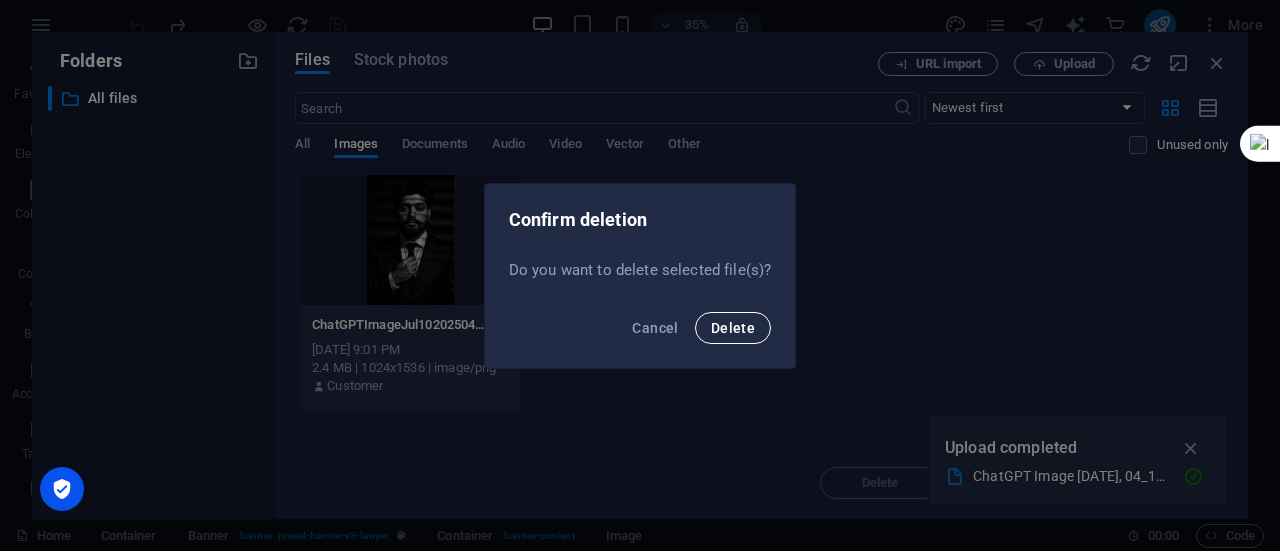click on "Delete" at bounding box center (733, 328) 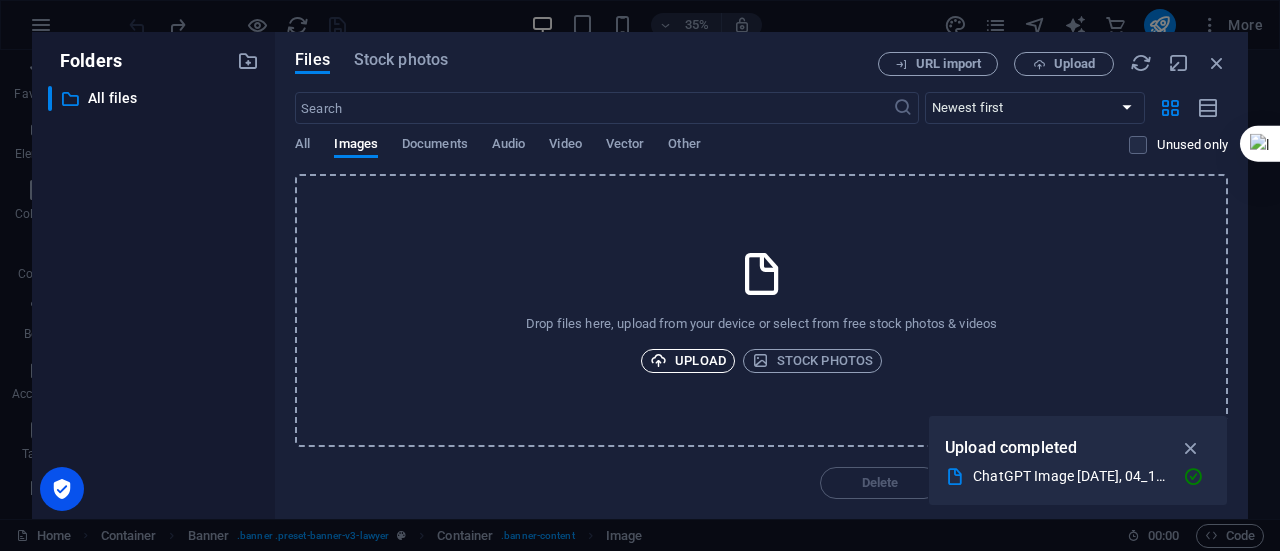 click on "Upload" at bounding box center [688, 361] 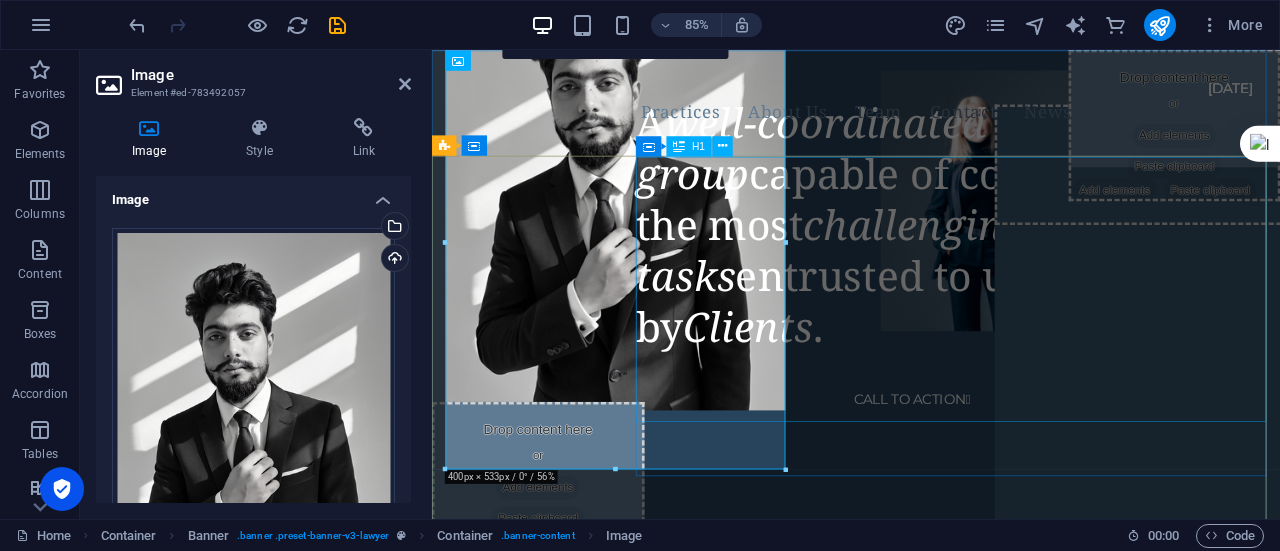 click on "A  well-coordinated lawyer group  capable of completing the most  challenging tasks  entrusted to us by  Clients ." at bounding box center [1051, 256] 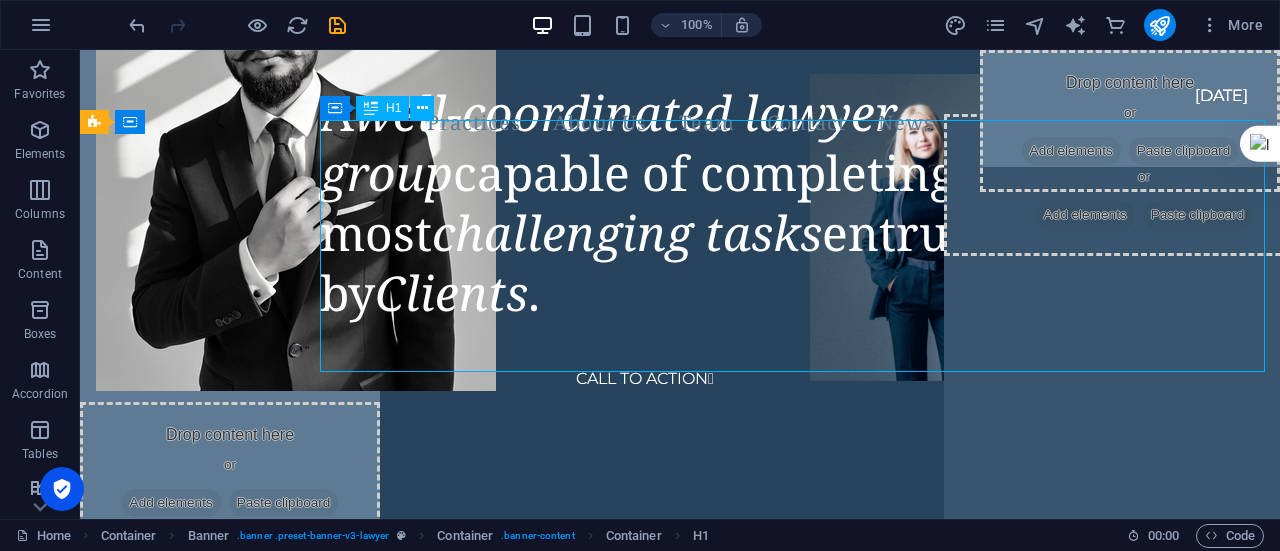 click on "A  well-coordinated lawyer group  capable of completing the most  challenging tasks  entrusted to us by  Clients ." at bounding box center (800, 203) 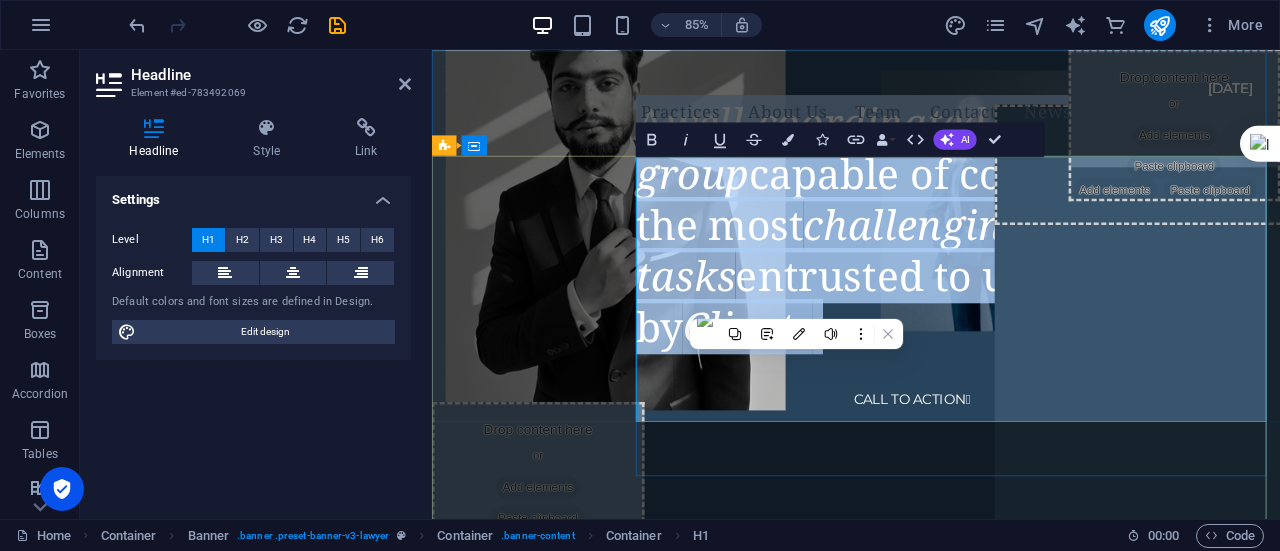type 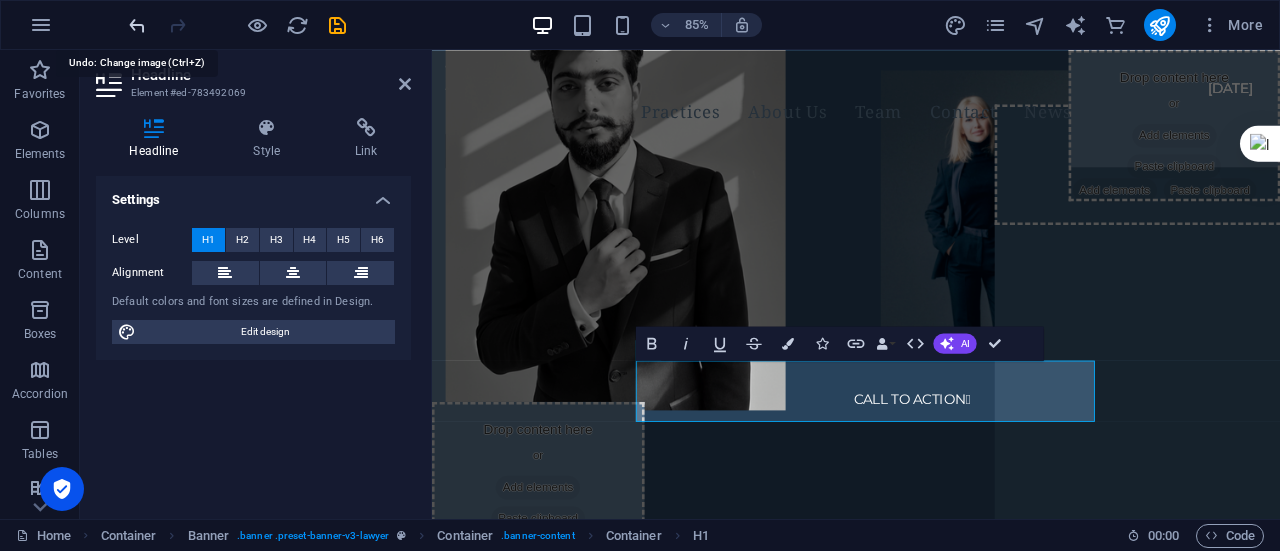 click at bounding box center (137, 25) 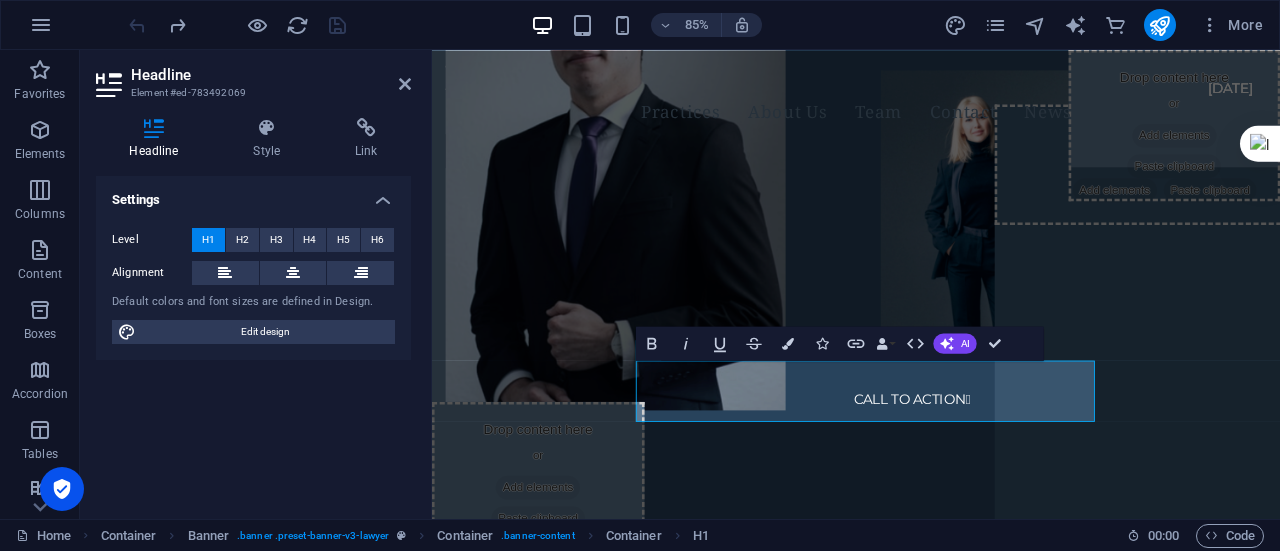 click on "Settings Level H1 H2 H3 H4 H5 H6 Alignment Default colors and font sizes are defined in Design. Edit design" at bounding box center (253, 339) 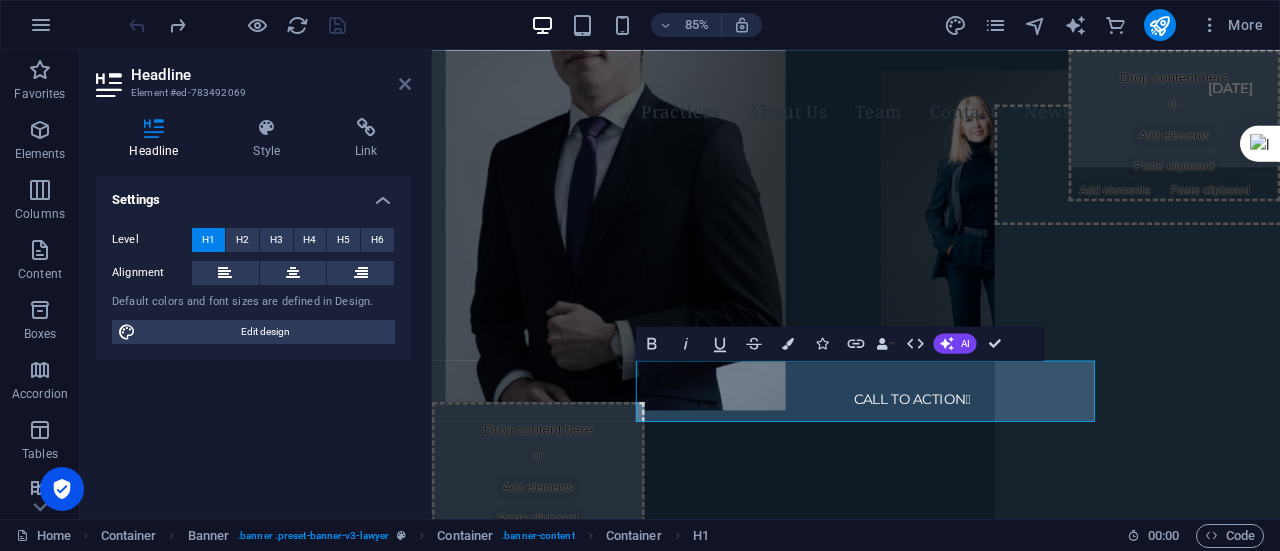 click at bounding box center (405, 84) 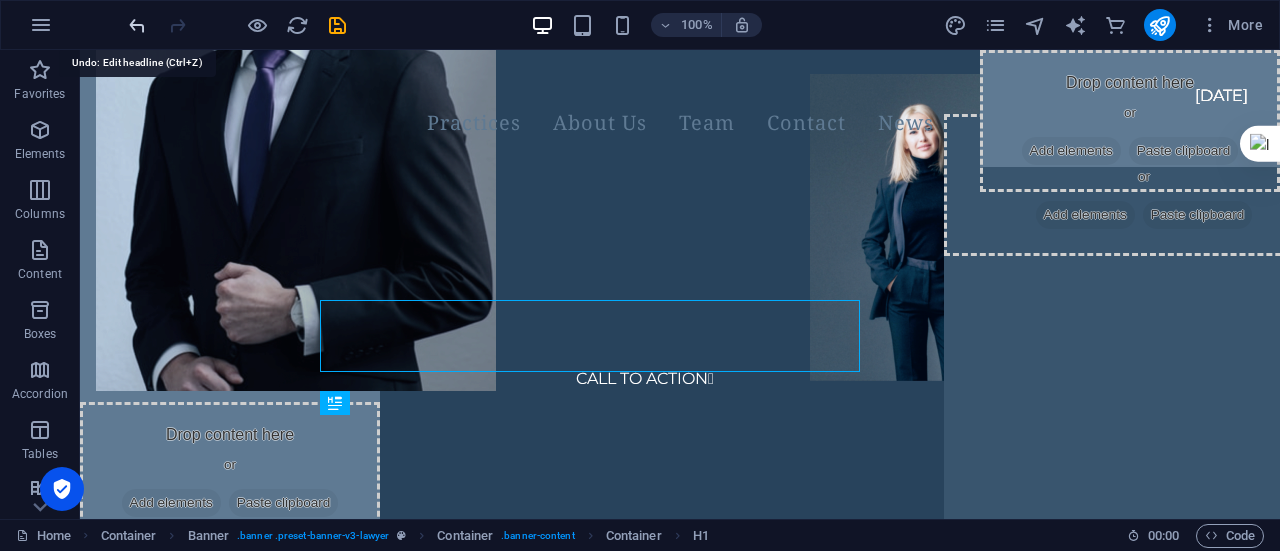 click at bounding box center [137, 25] 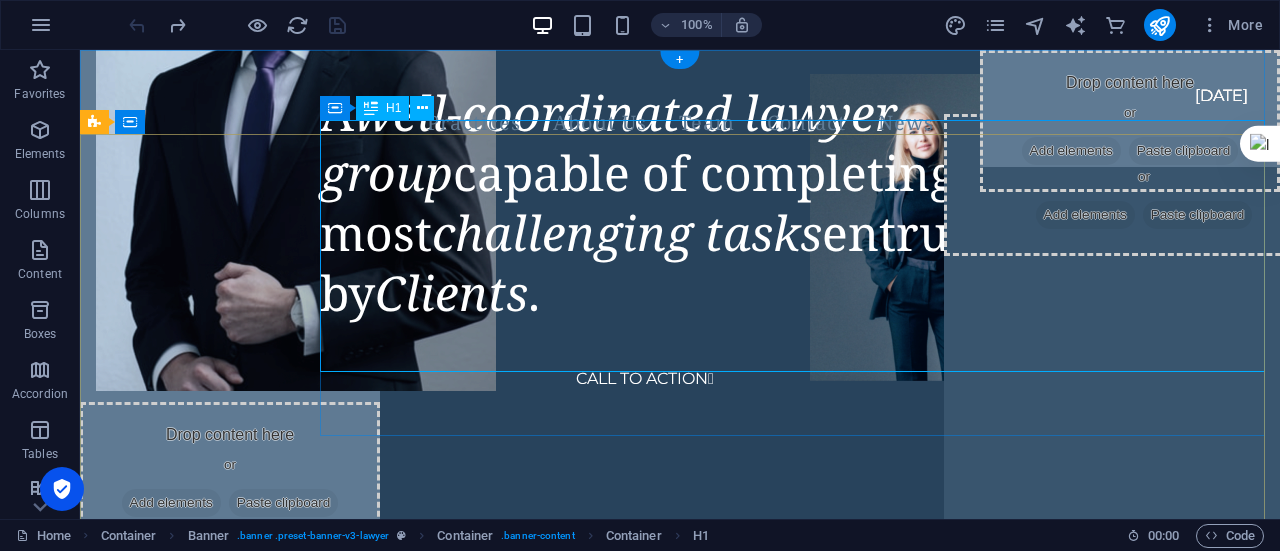 click on "A  well-coordinated lawyer group  capable of completing the most  challenging tasks  entrusted to us by  Clients ." at bounding box center (800, 203) 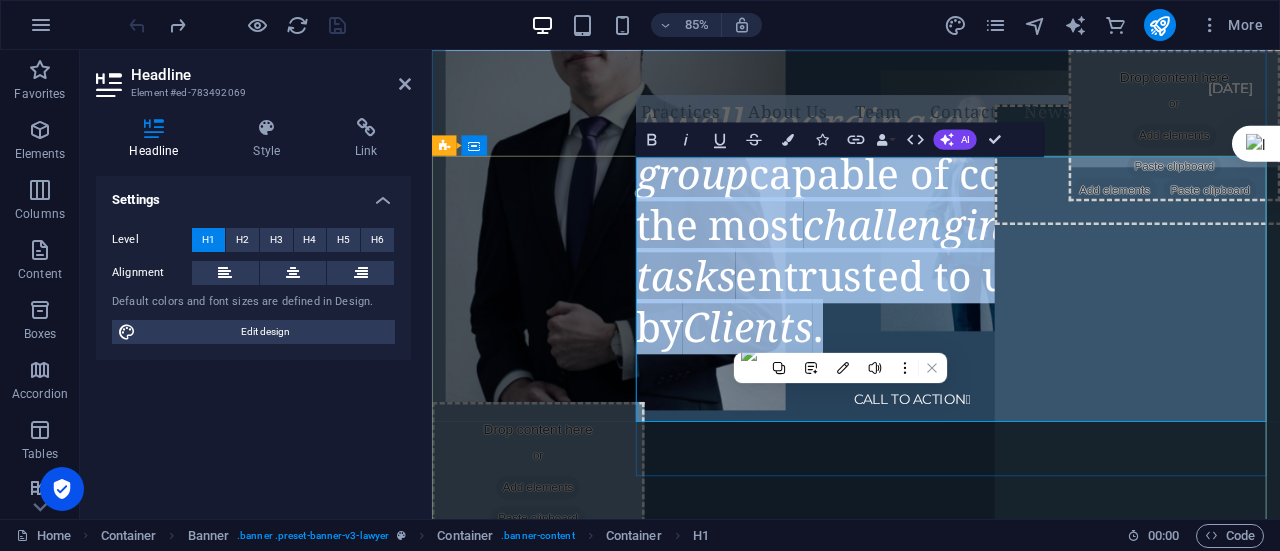 click on "Clients" at bounding box center (803, 375) 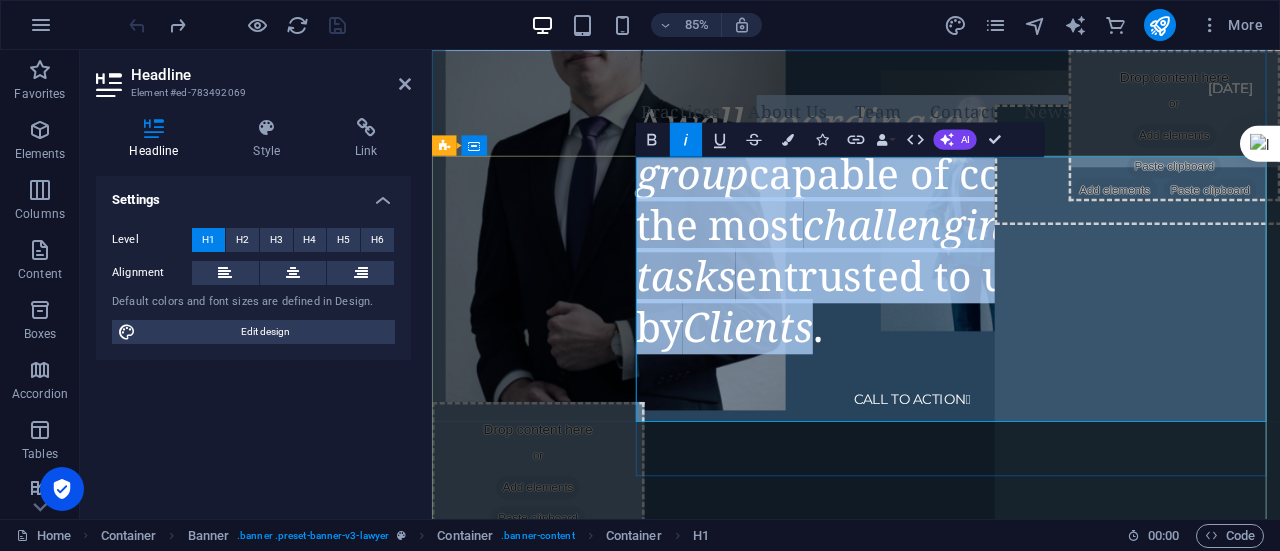 drag, startPoint x: 1006, startPoint y: 466, endPoint x: 828, endPoint y: 217, distance: 306.08005 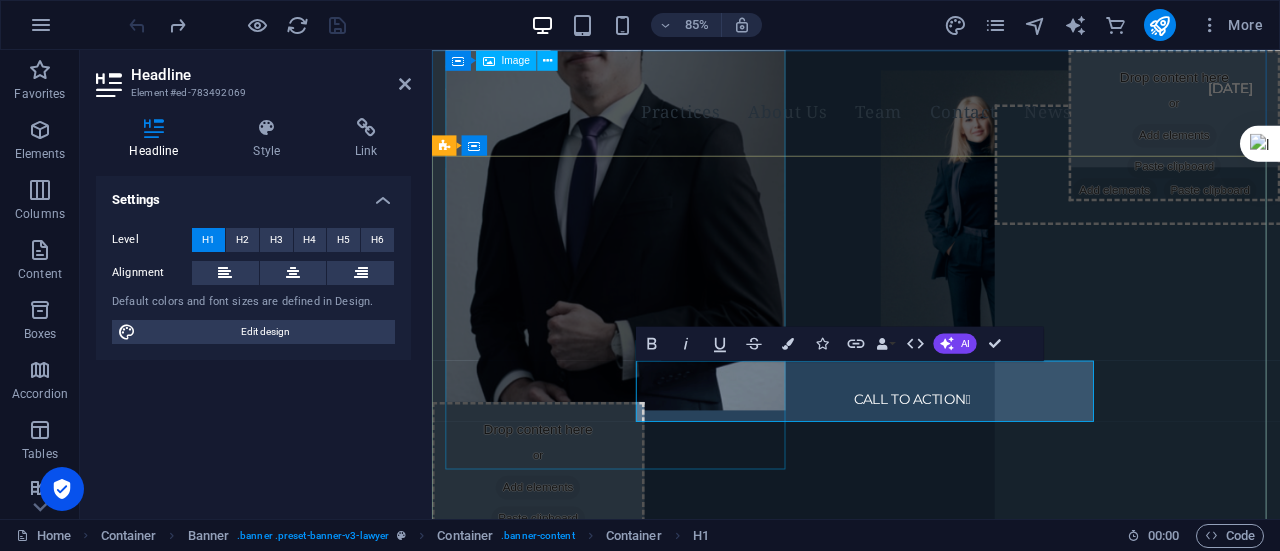 type 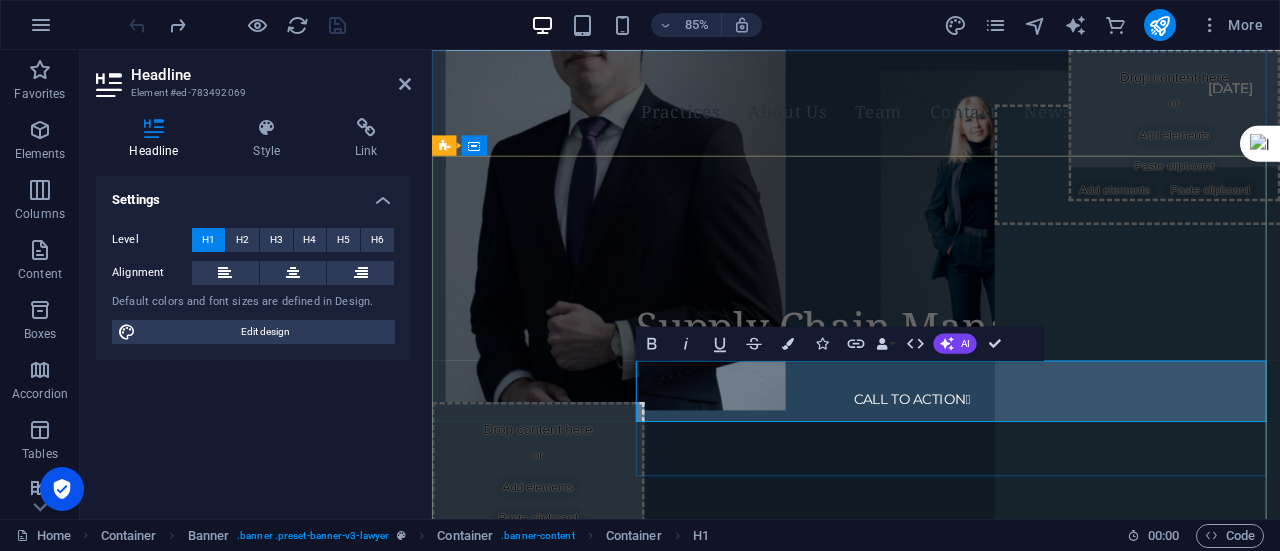 click on "Supply Chain Manager ." at bounding box center [942, 375] 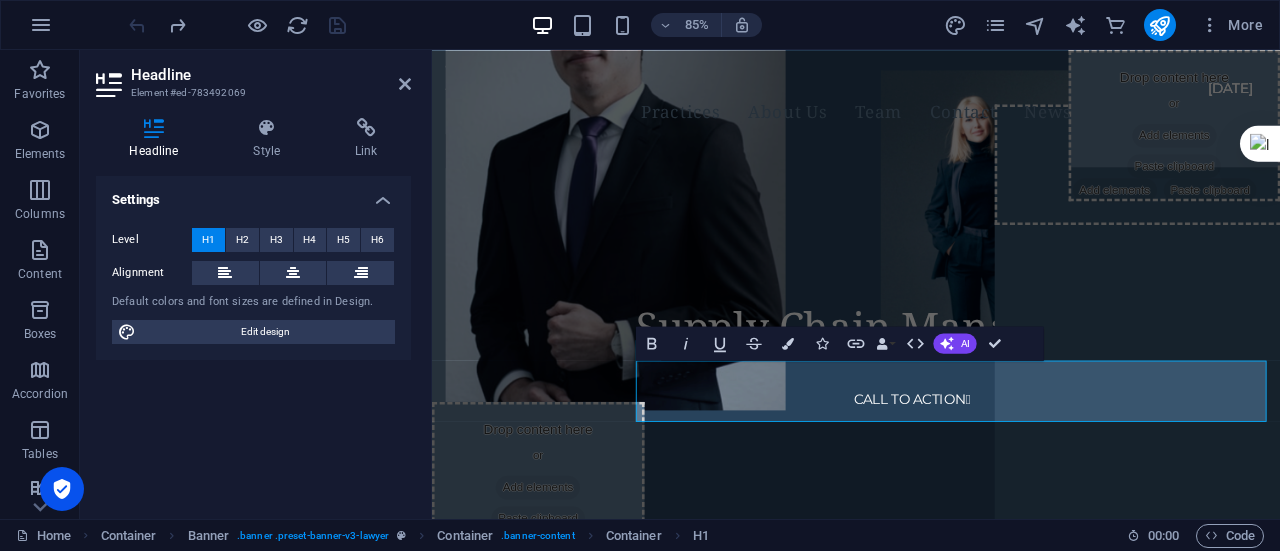 click on "85% More" at bounding box center [698, 25] 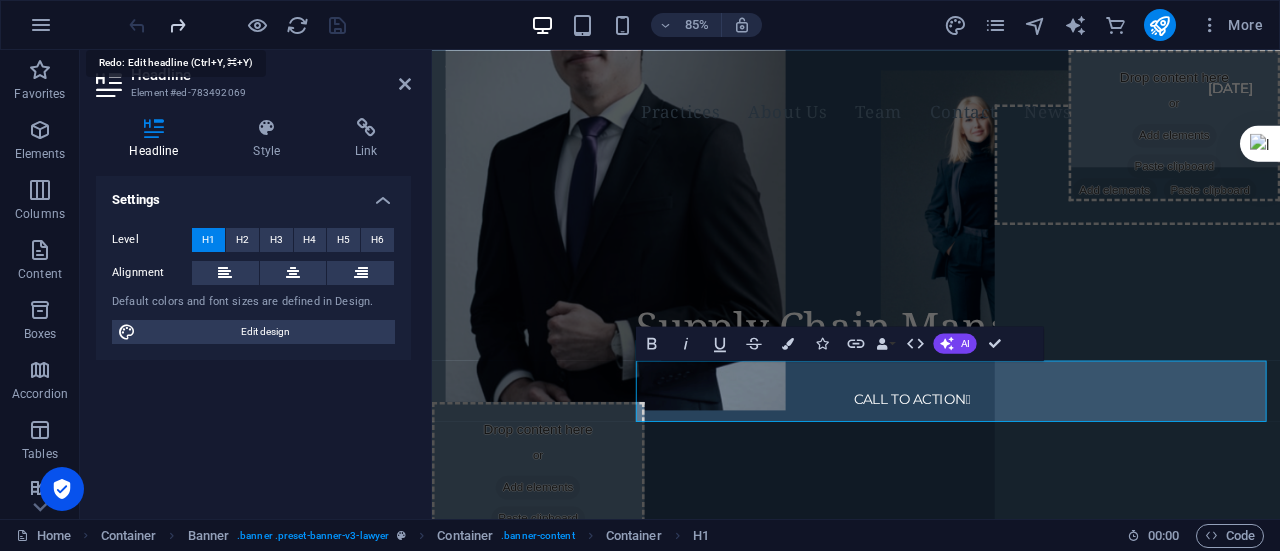 click at bounding box center (177, 25) 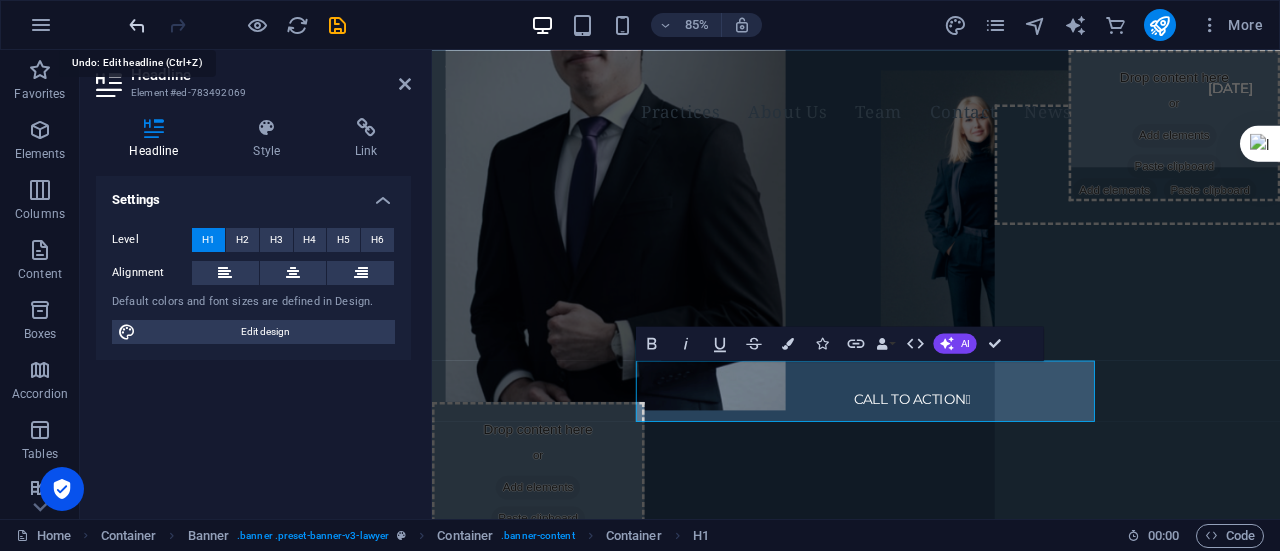 click at bounding box center [137, 25] 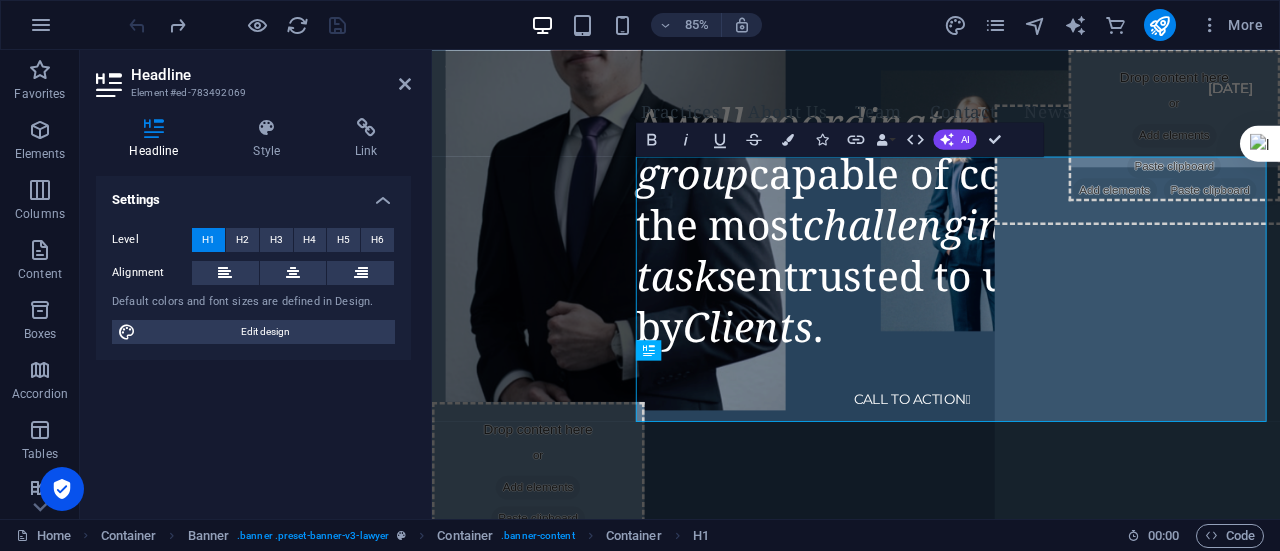 click on "85% More" at bounding box center (640, 25) 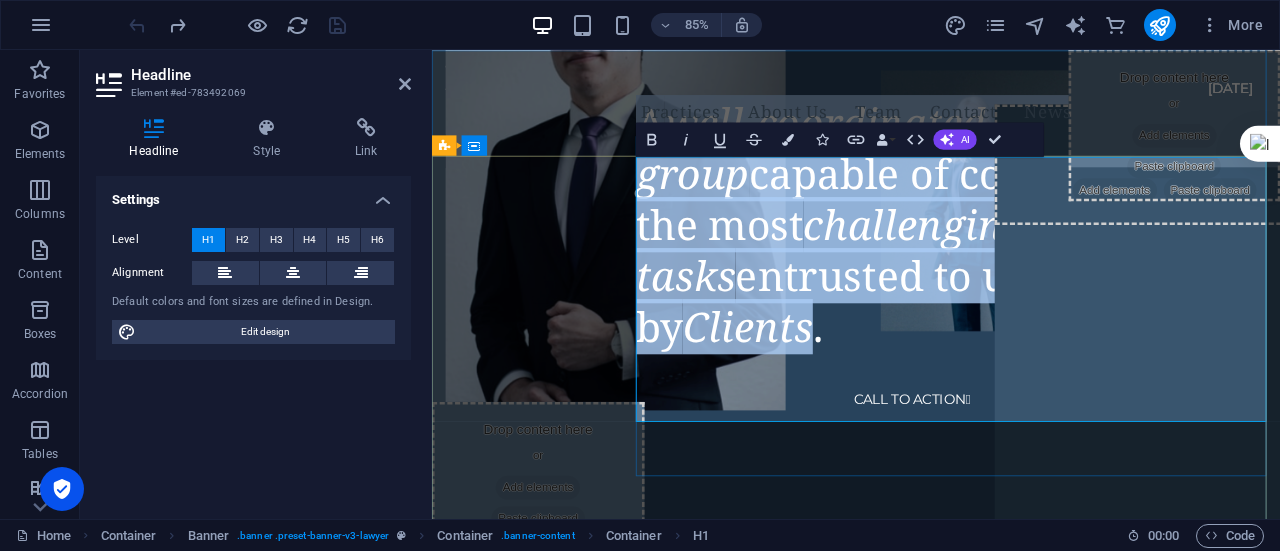 drag, startPoint x: 1006, startPoint y: 454, endPoint x: 681, endPoint y: 217, distance: 402.23624 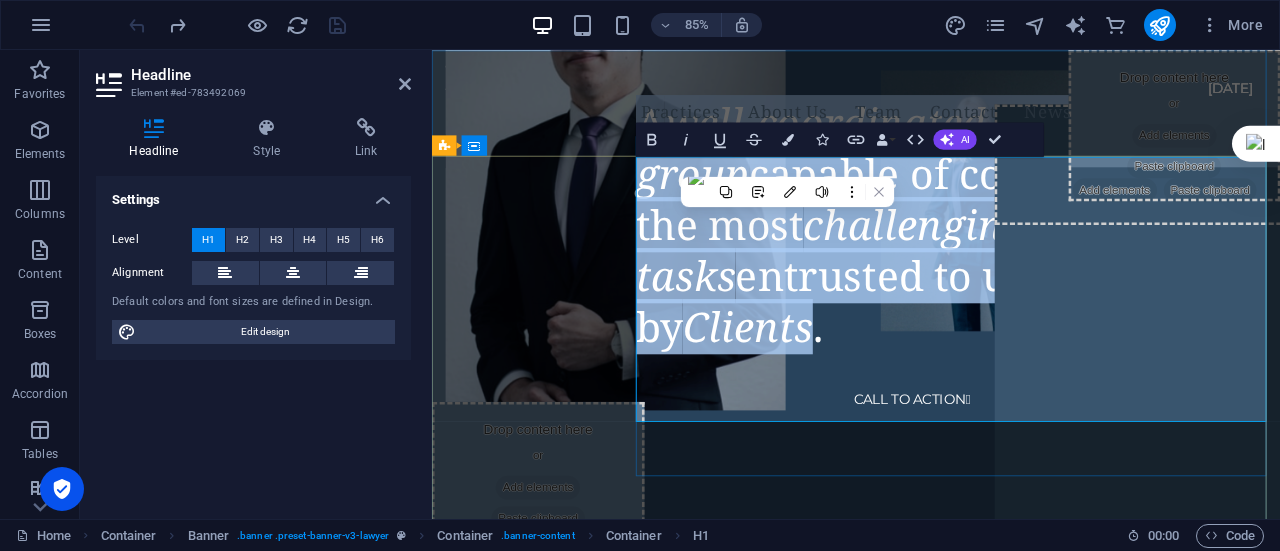copy on "A  well-coordinated lawyer group  capable of completing the most  challenging tasks  entrusted to us by  Clients" 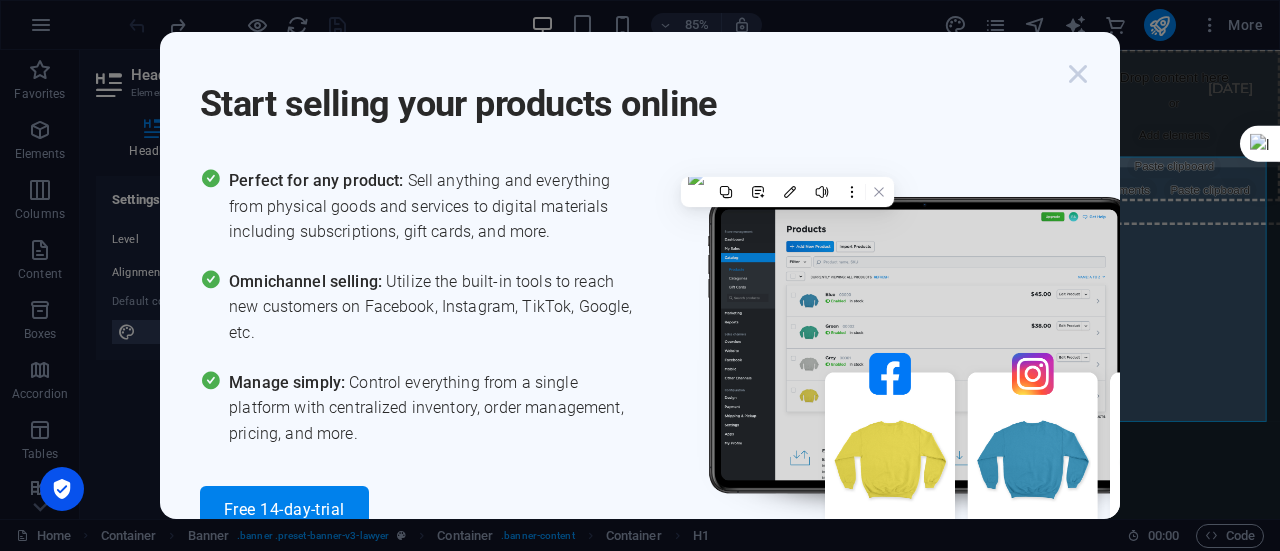 click at bounding box center [1078, 74] 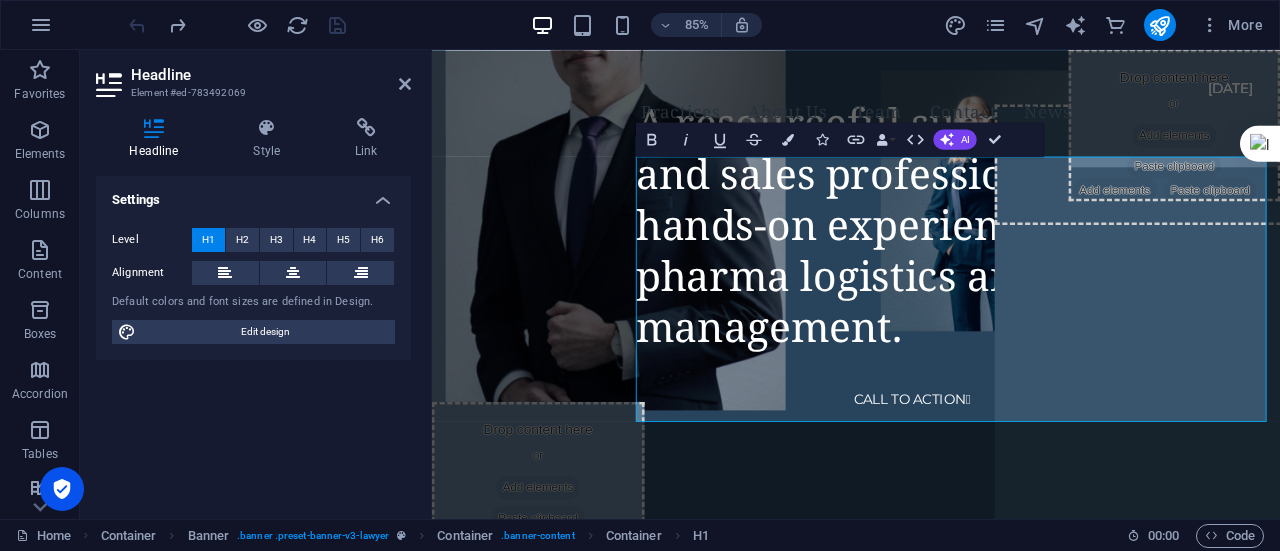click on "Settings Level H1 H2 H3 H4 H5 H6 Alignment Default colors and font sizes are defined in Design. Edit design" at bounding box center [253, 339] 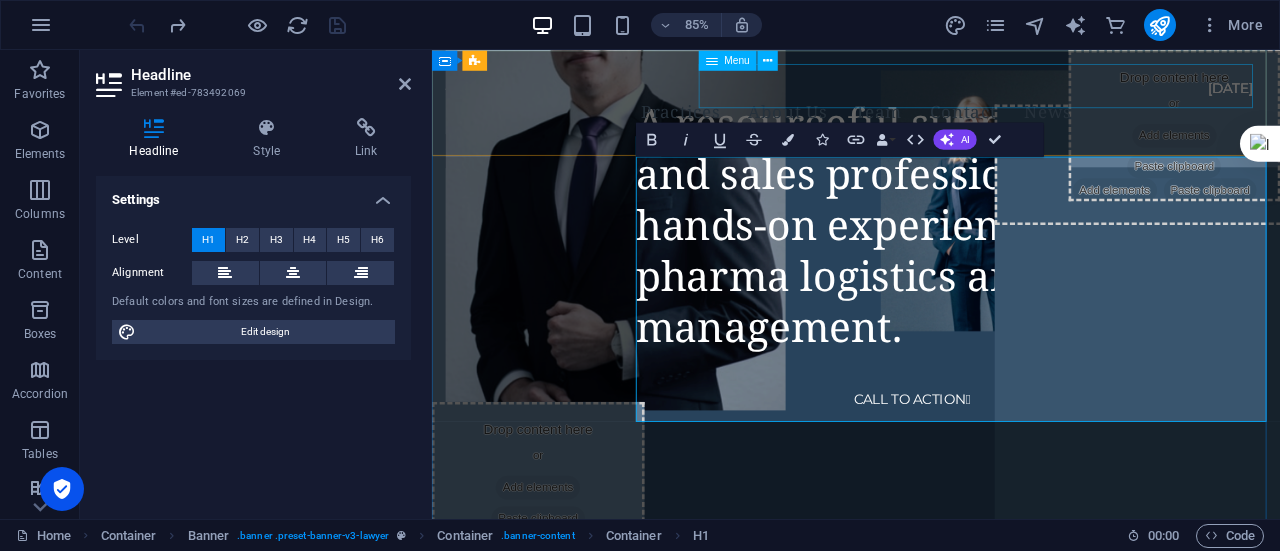 click on "Practices About Us Team Contact News" at bounding box center (931, 123) 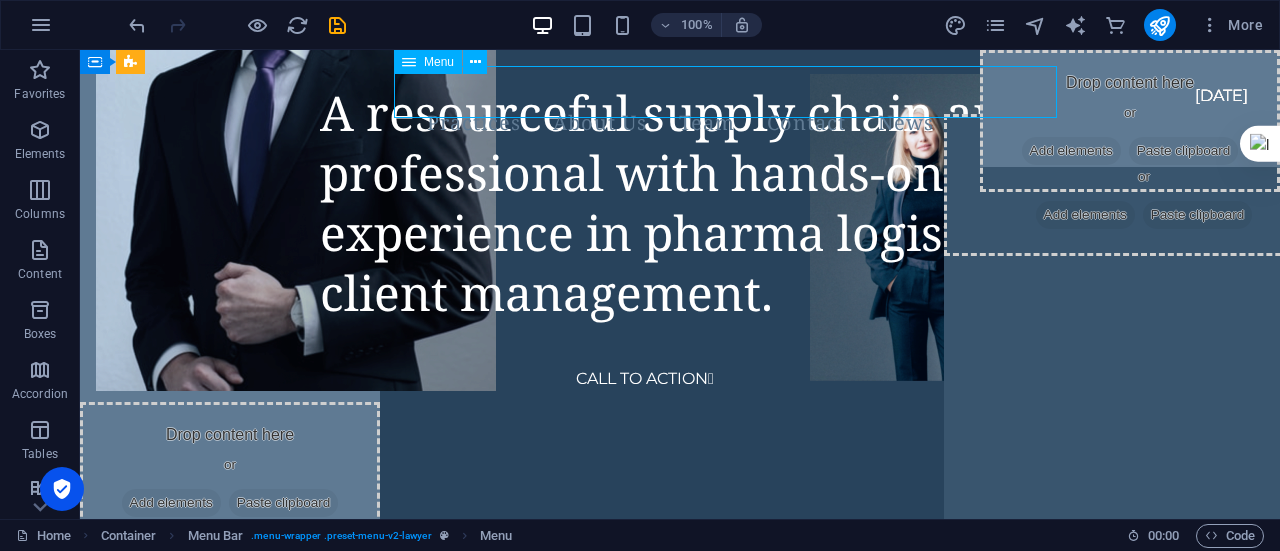 click on "Practices About Us Team Contact News" at bounding box center (680, 123) 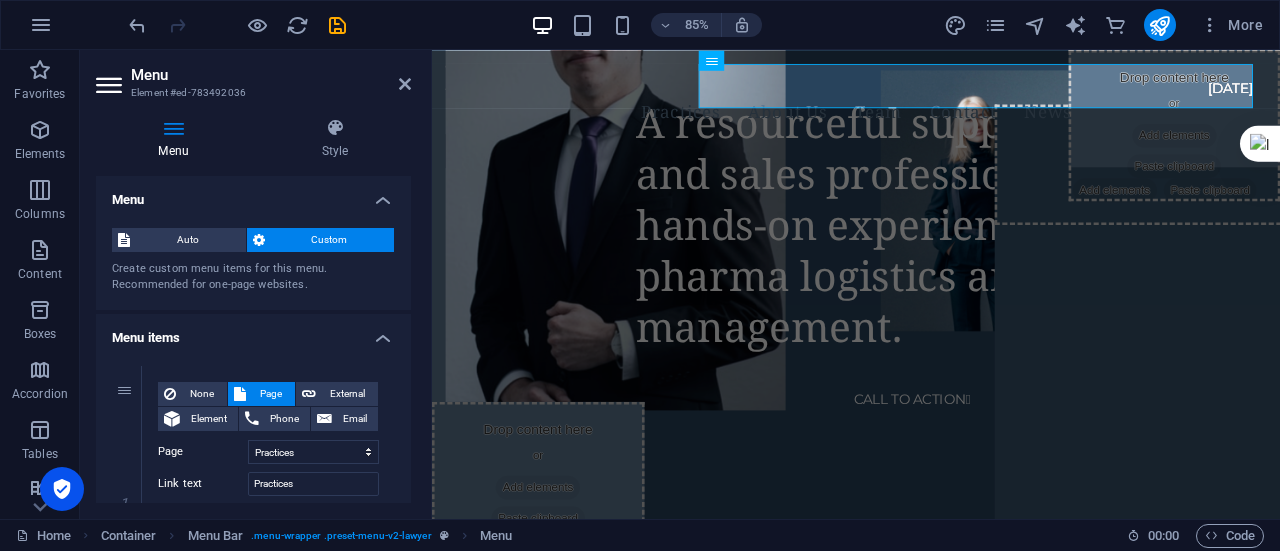 drag, startPoint x: 404, startPoint y: 233, endPoint x: 406, endPoint y: 243, distance: 10.198039 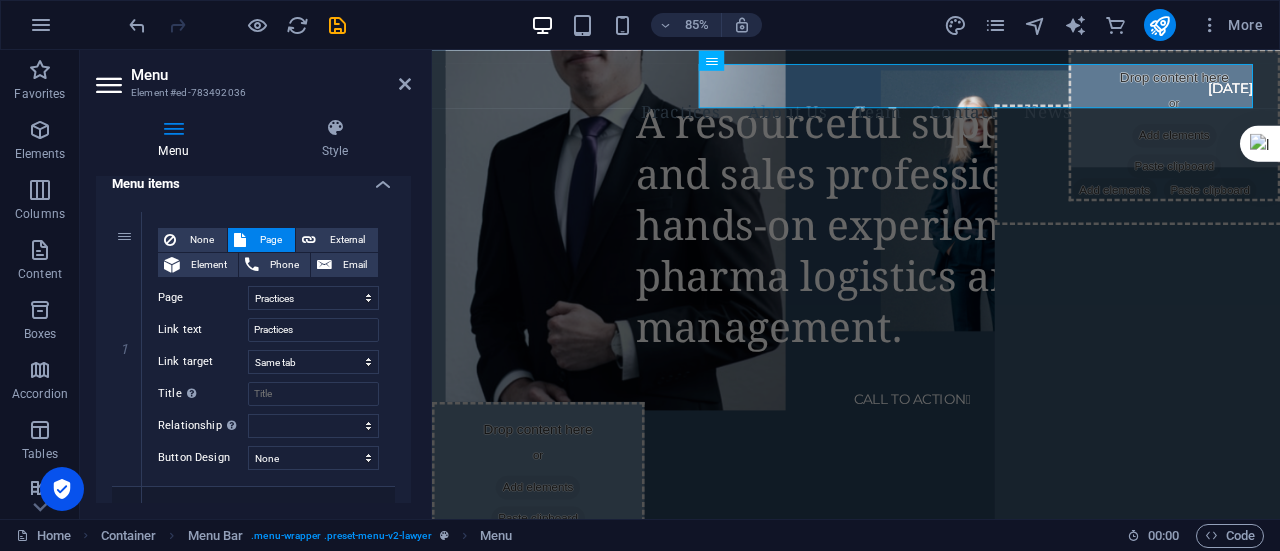 scroll, scrollTop: 162, scrollLeft: 0, axis: vertical 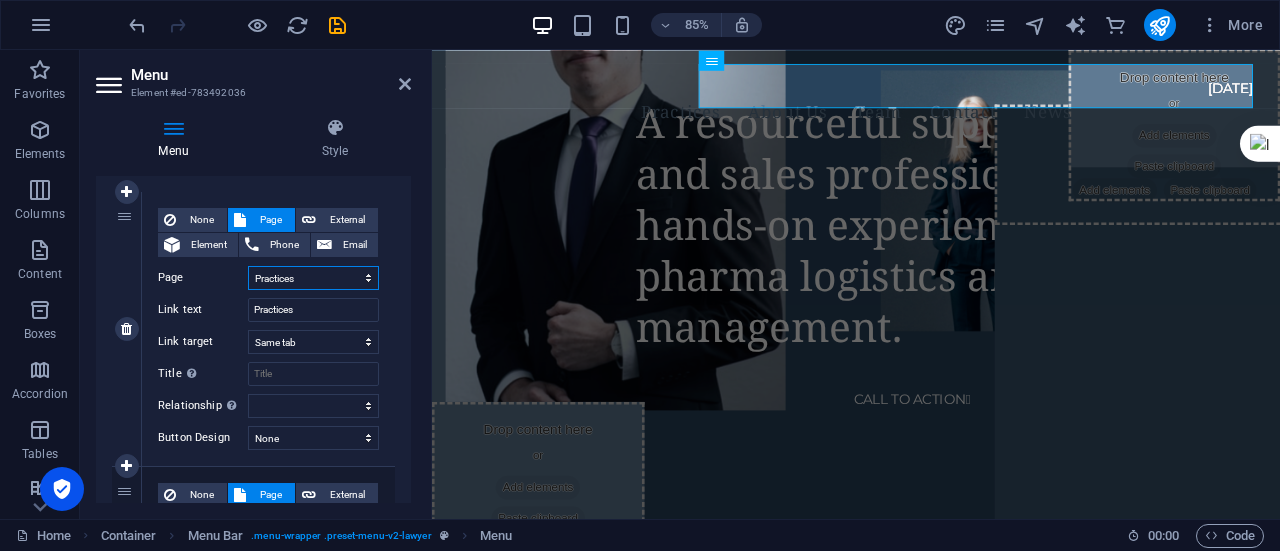 click on "Home Practices About Us Team Contact Us News Legal Notice Privacy" at bounding box center [313, 278] 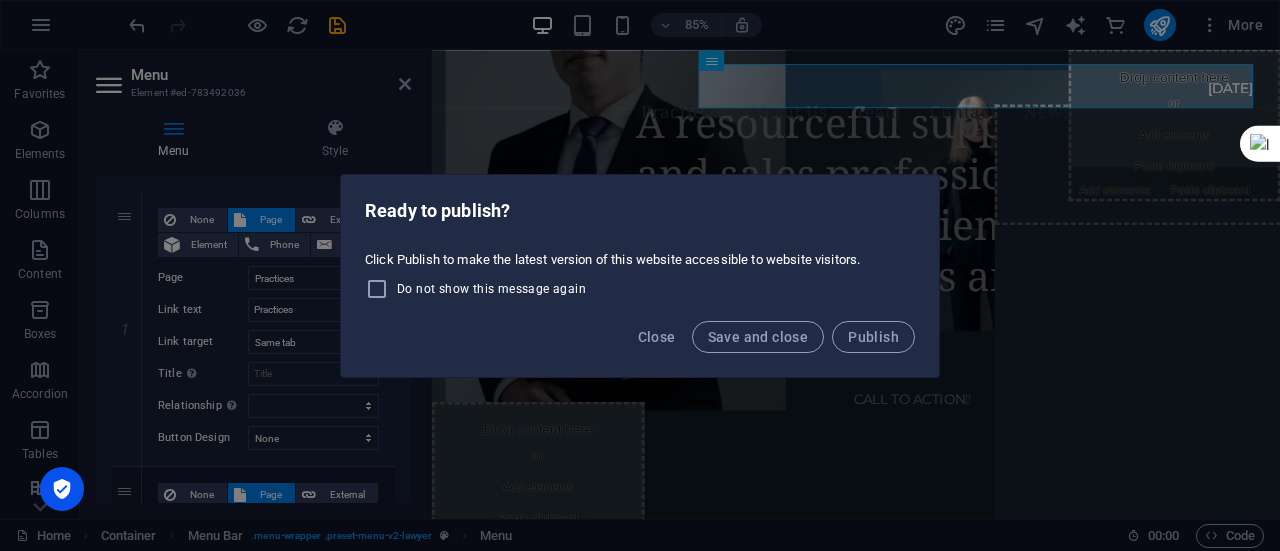 click on "Do not show this message again" at bounding box center (491, 289) 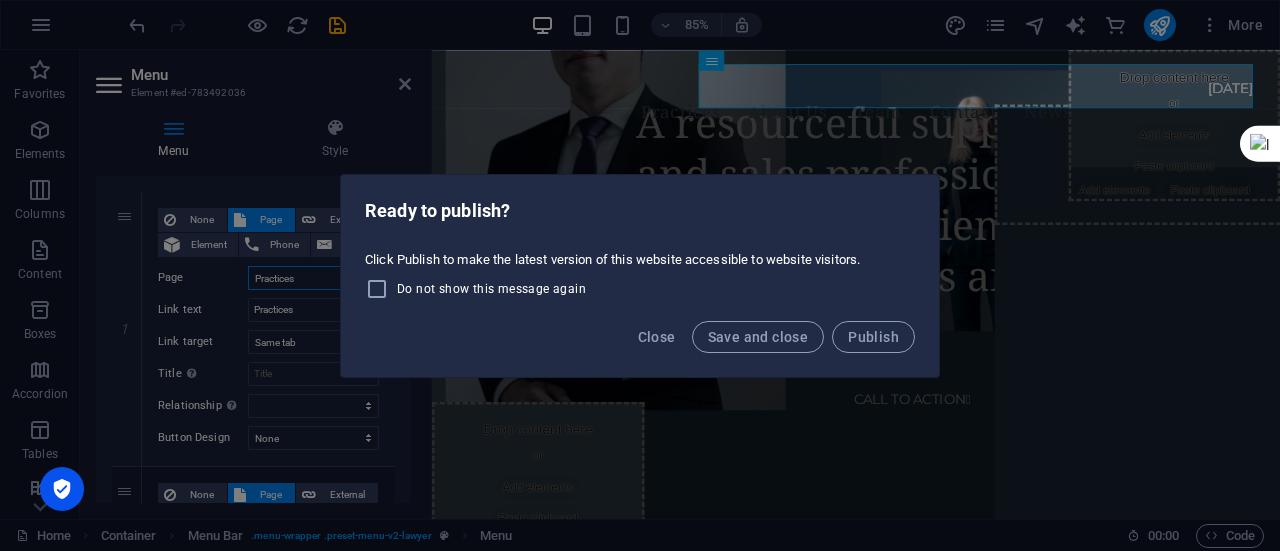 checkbox on "true" 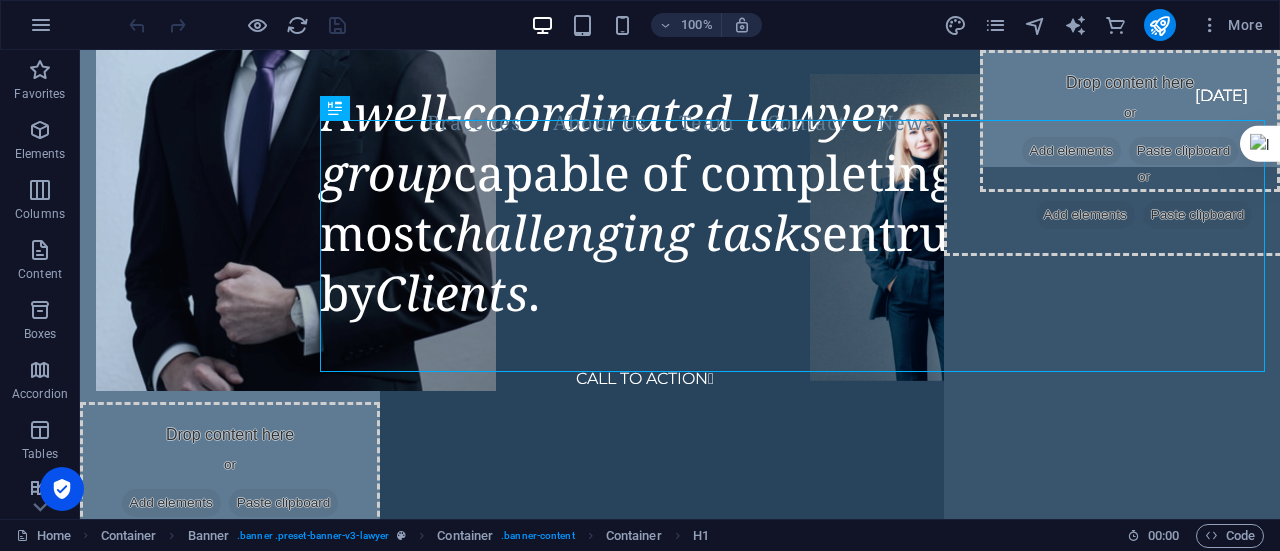 scroll, scrollTop: 0, scrollLeft: 0, axis: both 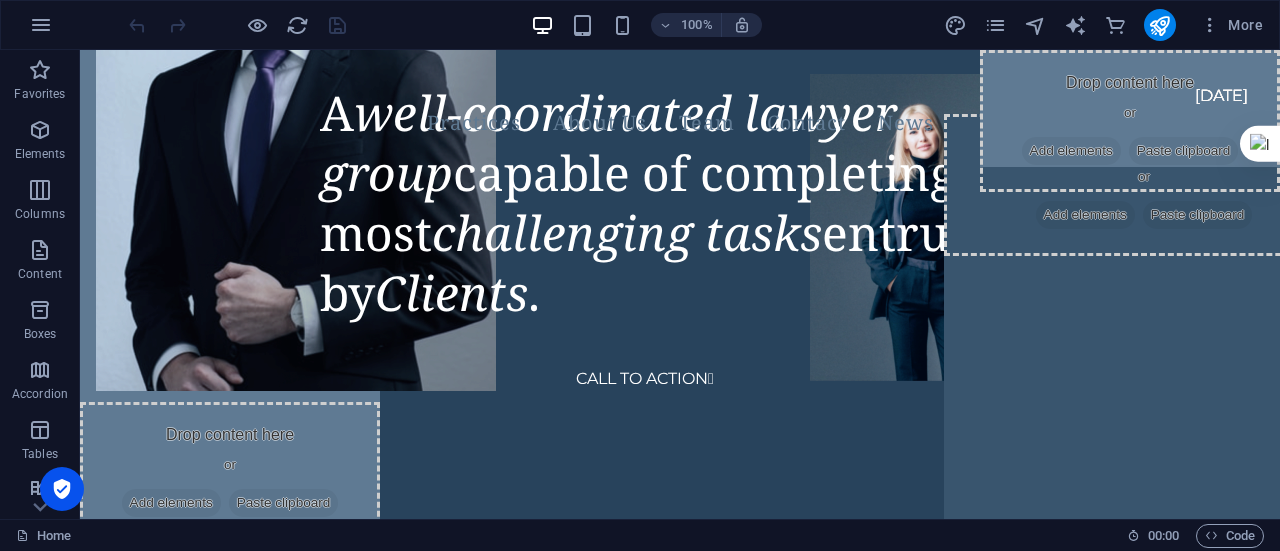 drag, startPoint x: 1270, startPoint y: 92, endPoint x: 1359, endPoint y: 83, distance: 89.453896 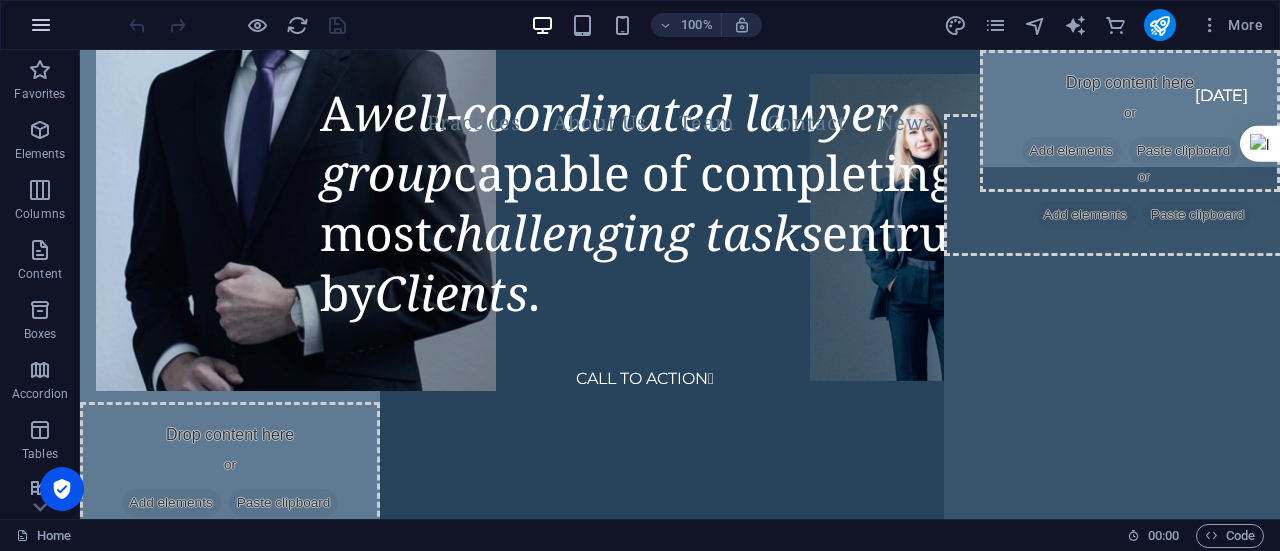 click at bounding box center (41, 25) 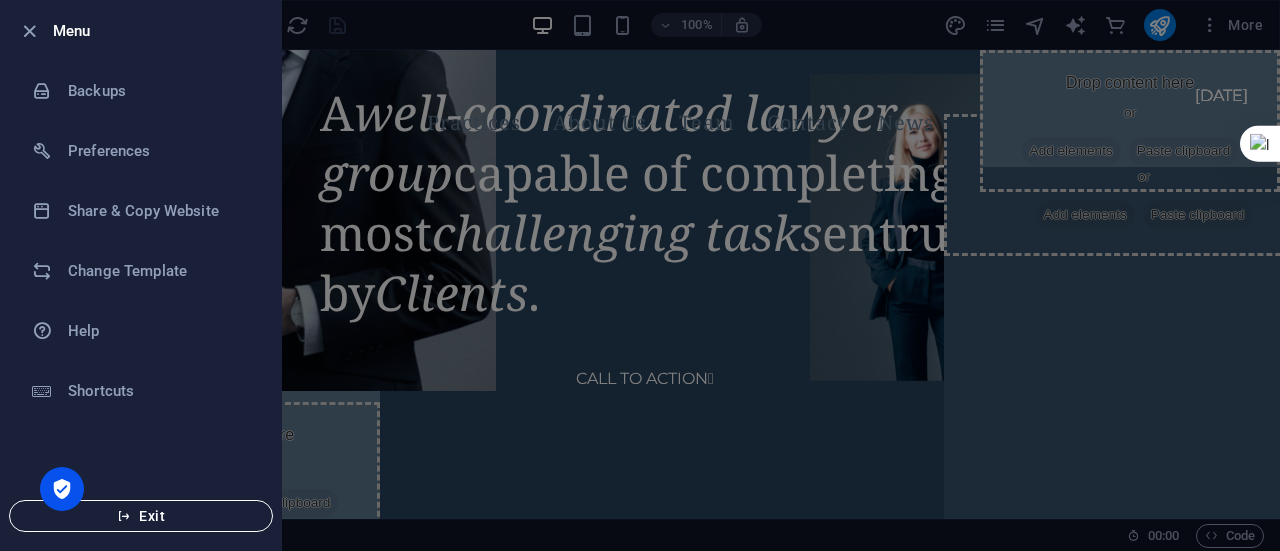 click at bounding box center [124, 516] 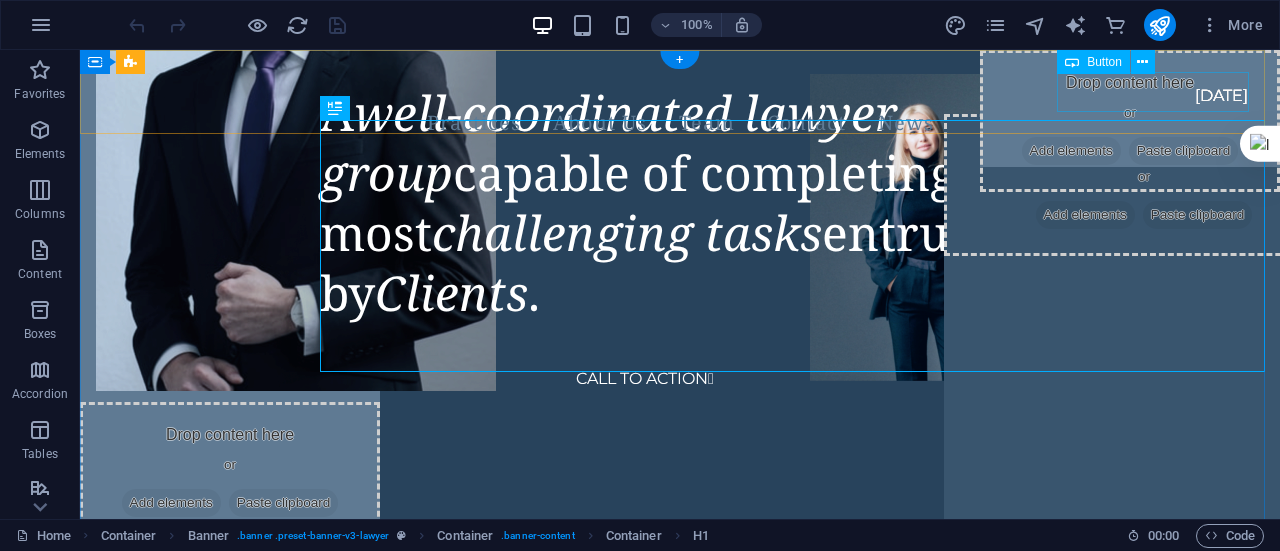 scroll, scrollTop: 0, scrollLeft: 0, axis: both 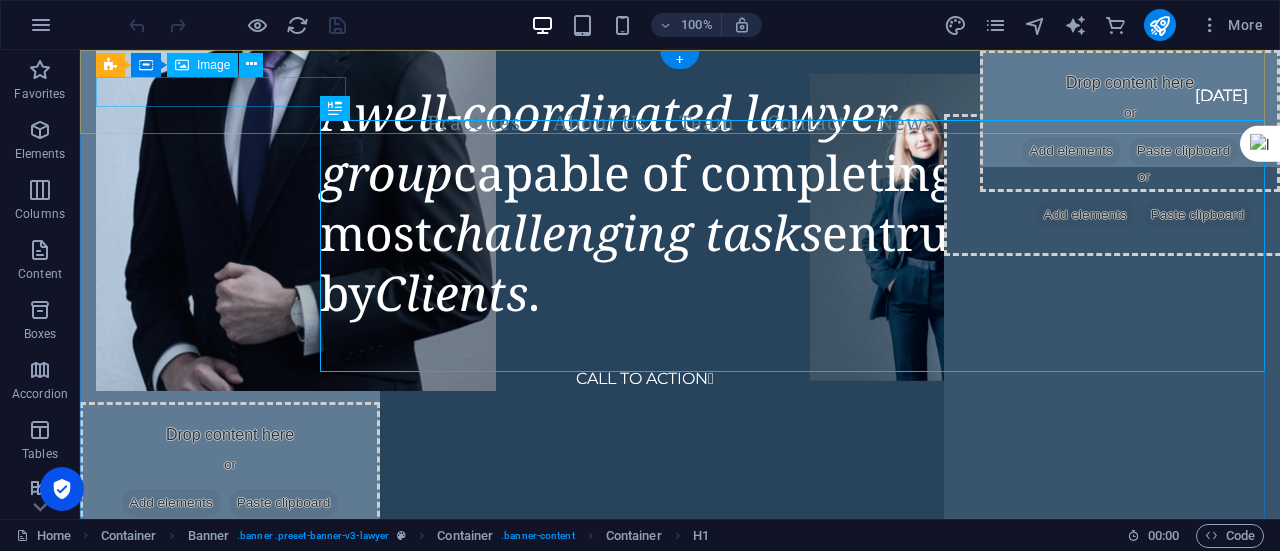 click at bounding box center (656, 81) 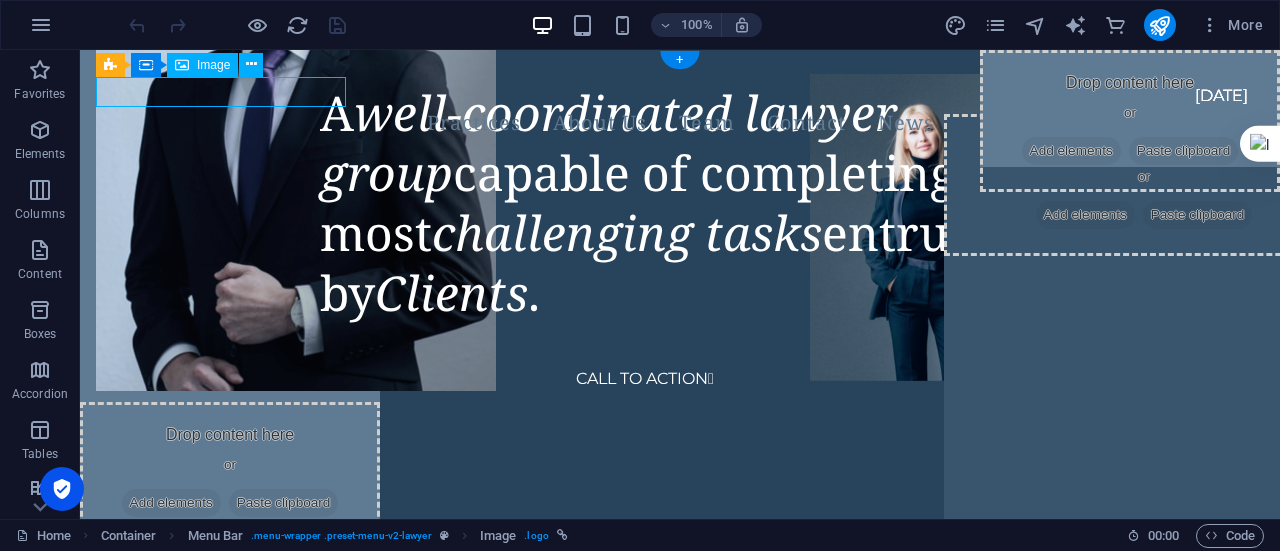 click at bounding box center [656, 81] 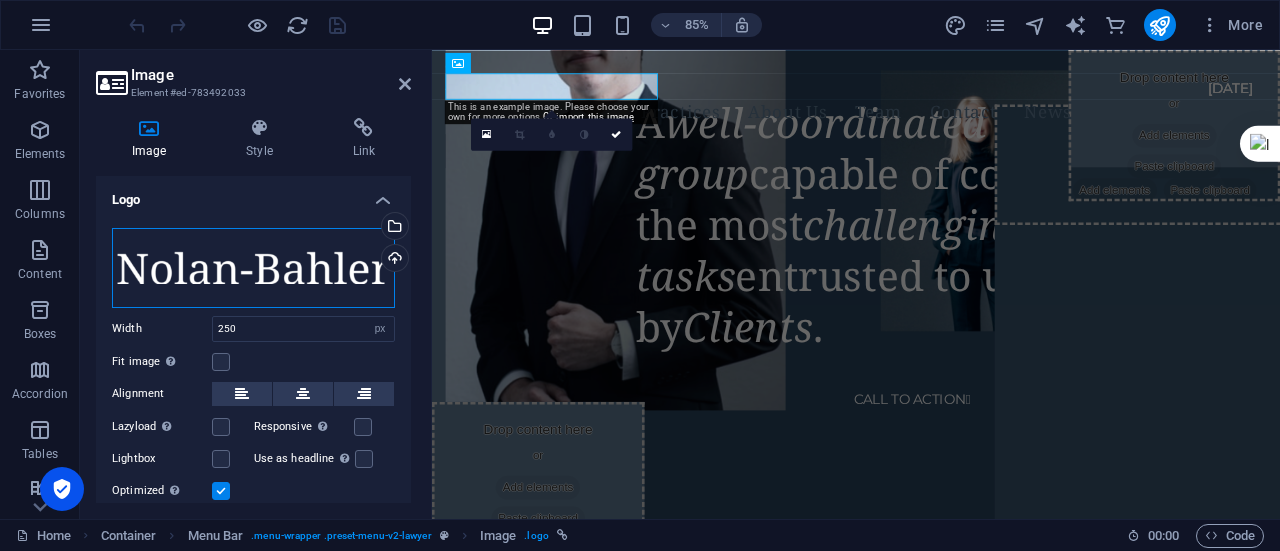click on "Drag files here, click to choose files or select files from Files or our free stock photos & videos" at bounding box center (253, 268) 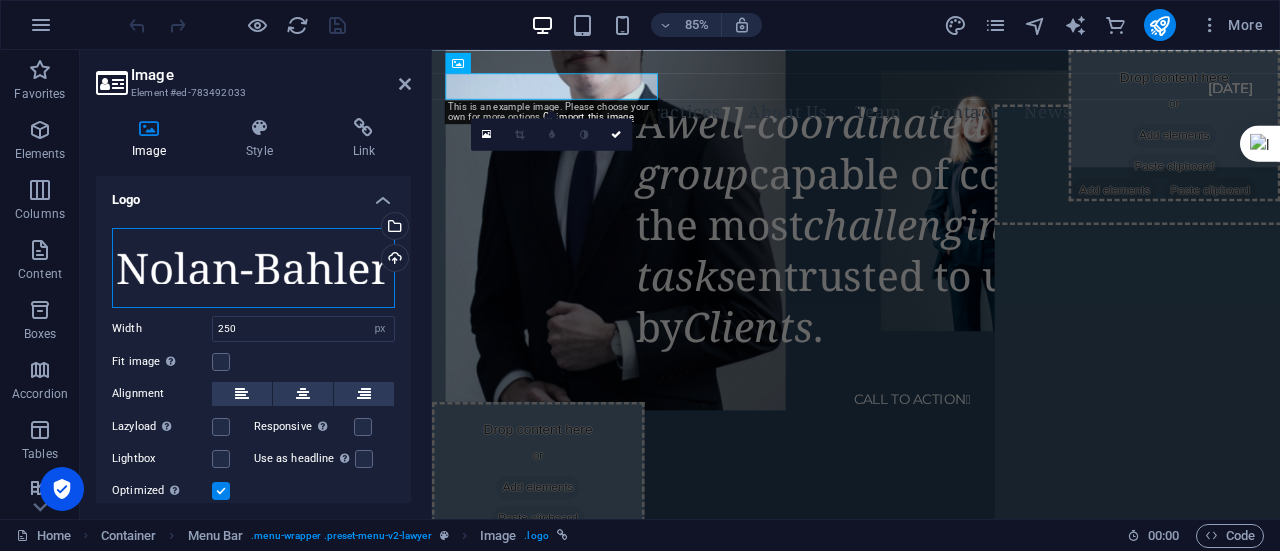 click on "Drag files here, click to choose files or select files from Files or our free stock photos & videos" at bounding box center (253, 268) 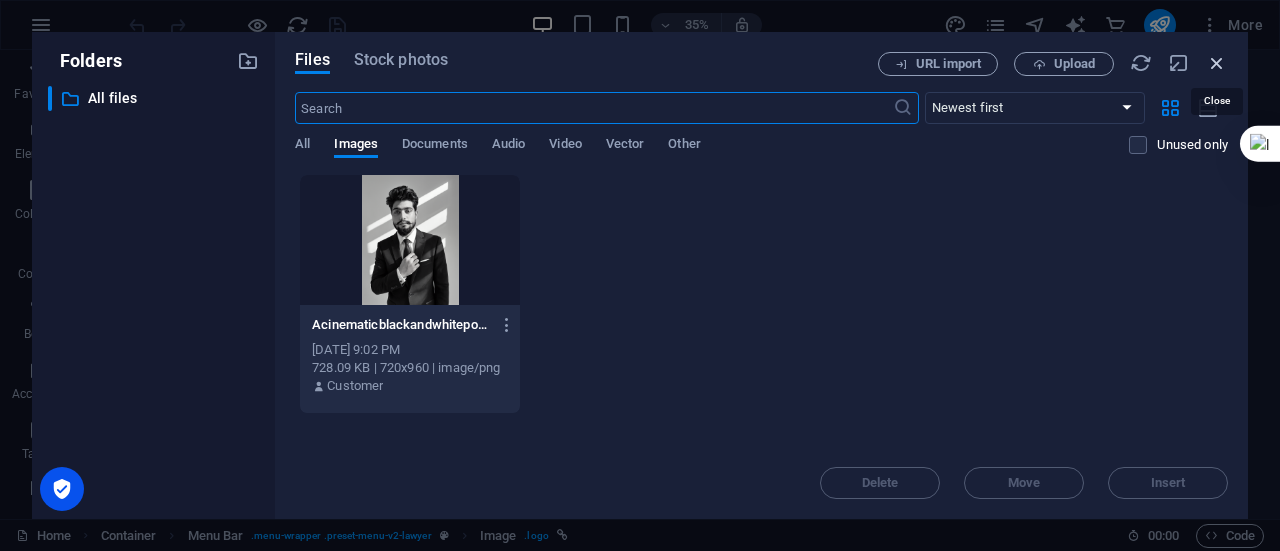 click at bounding box center [1217, 63] 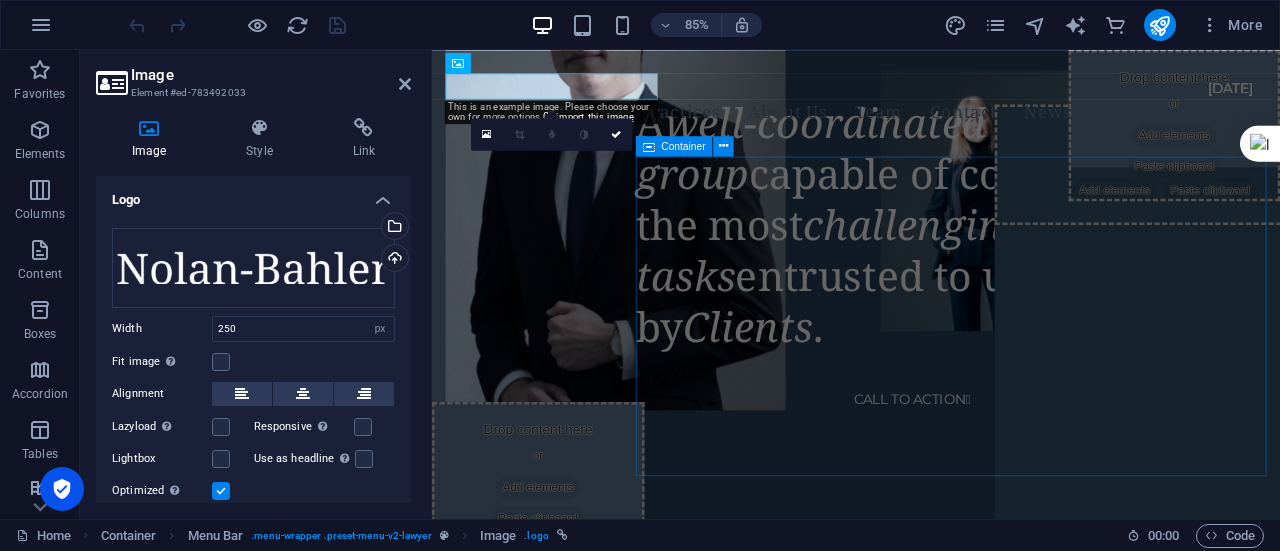 drag, startPoint x: 405, startPoint y: 287, endPoint x: 412, endPoint y: 415, distance: 128.19127 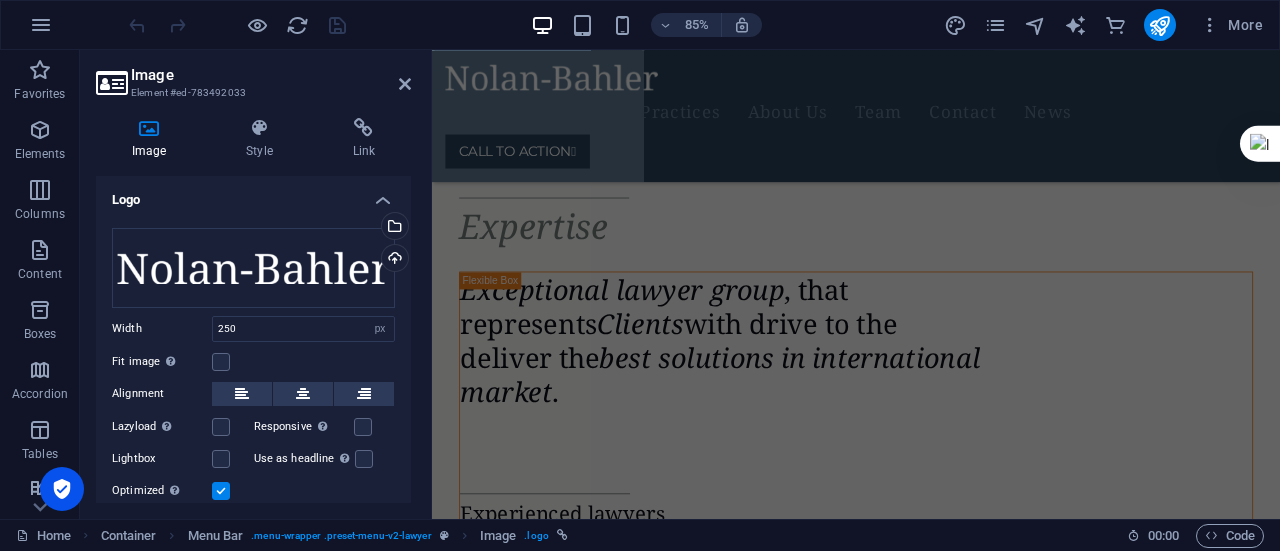 scroll, scrollTop: 897, scrollLeft: 0, axis: vertical 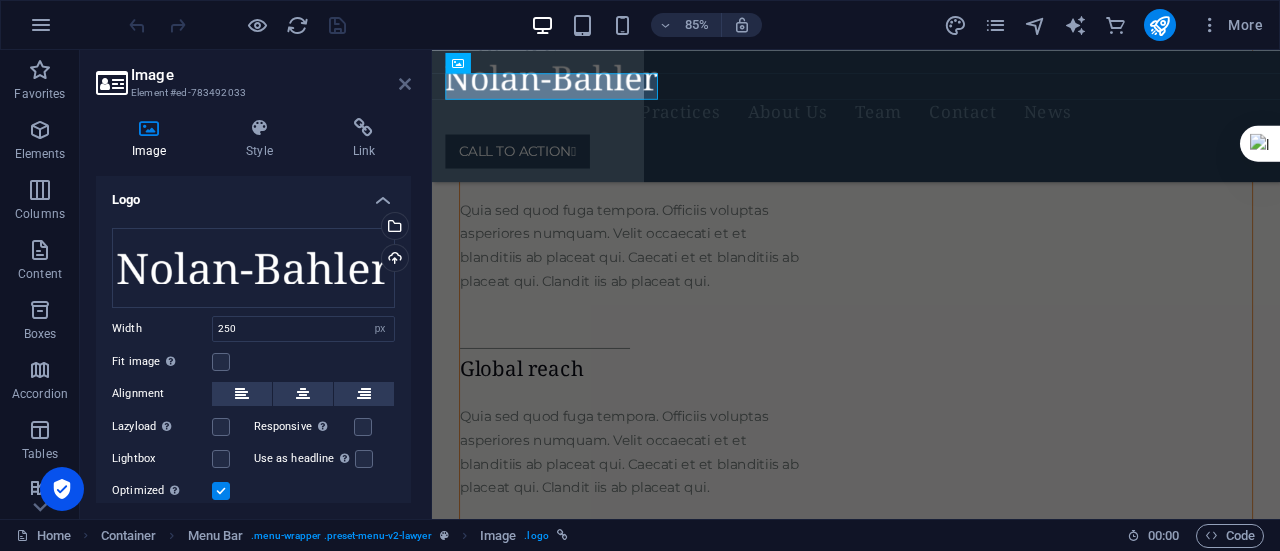 click at bounding box center [405, 84] 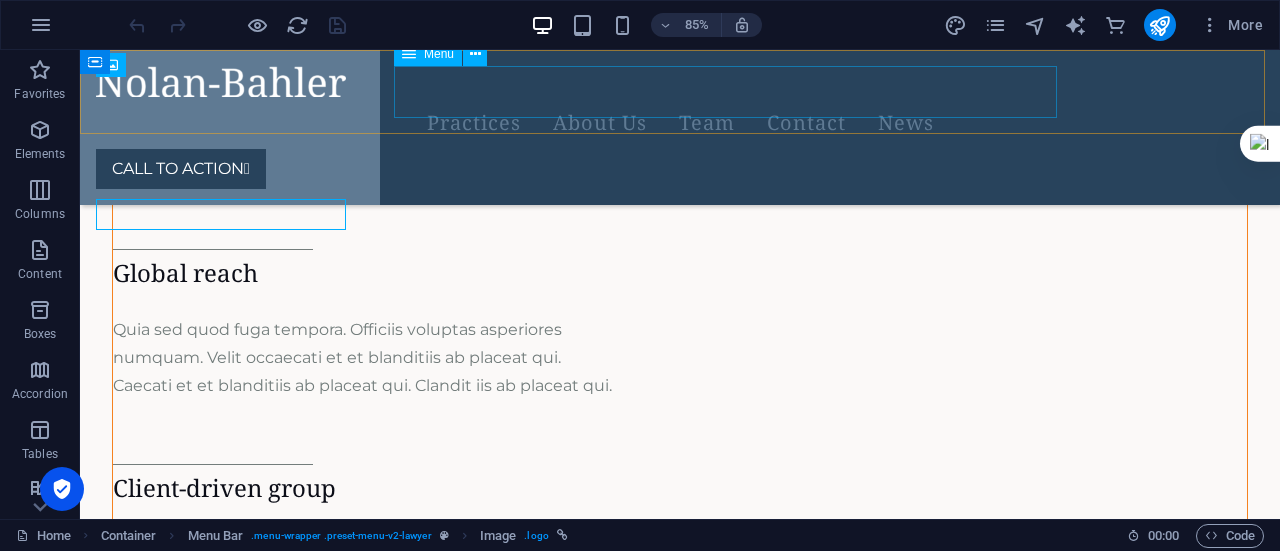 scroll, scrollTop: 774, scrollLeft: 0, axis: vertical 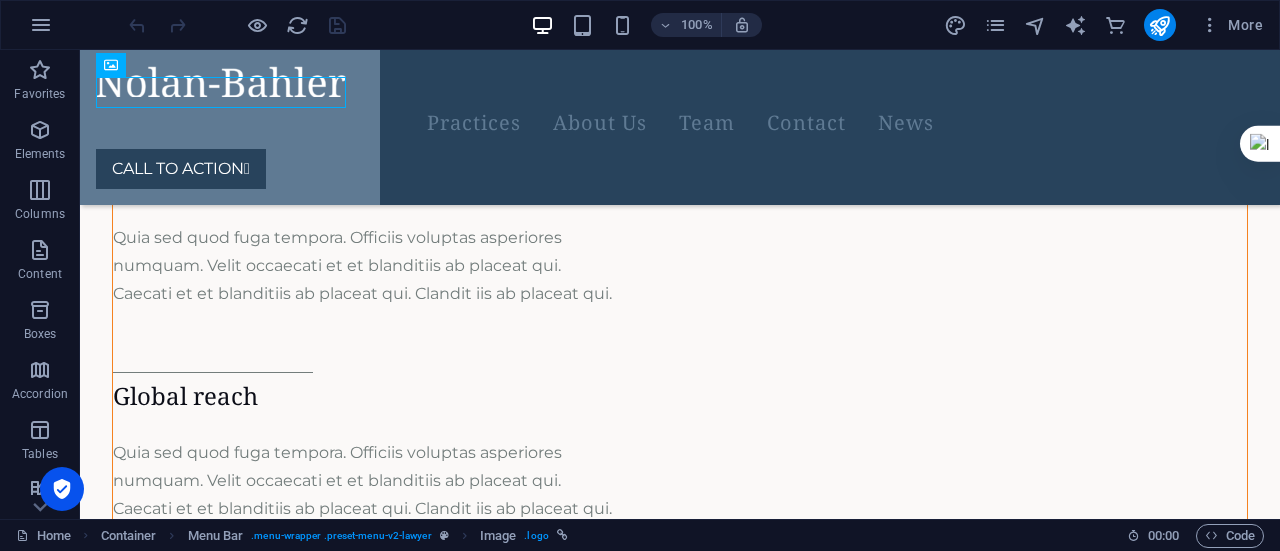 drag, startPoint x: 1353, startPoint y: 169, endPoint x: 1277, endPoint y: 220, distance: 91.525955 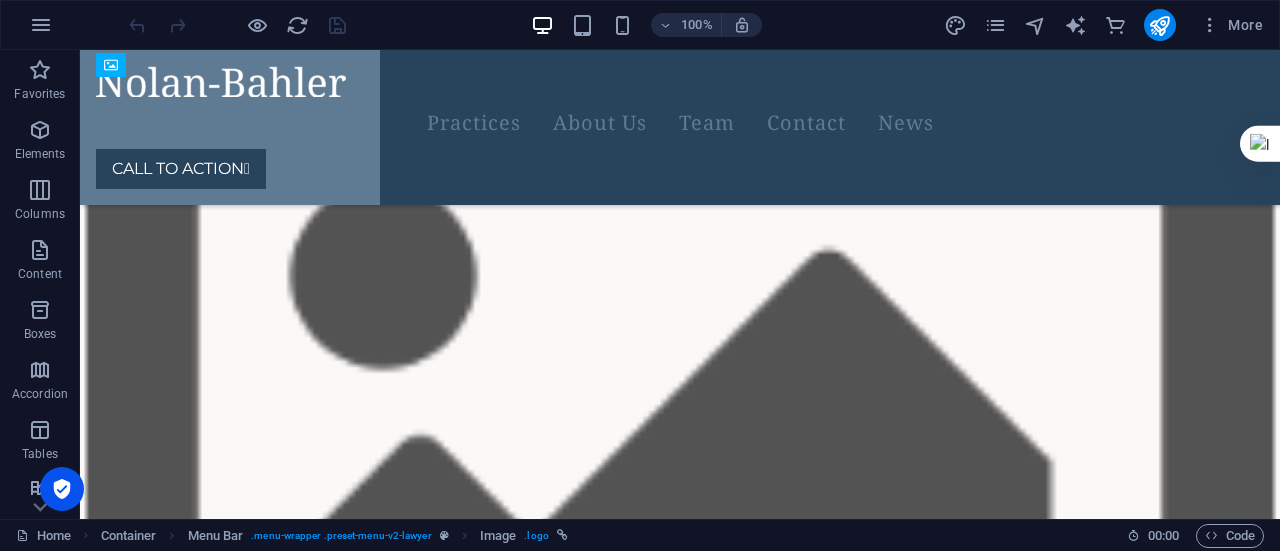 scroll, scrollTop: 2417, scrollLeft: 0, axis: vertical 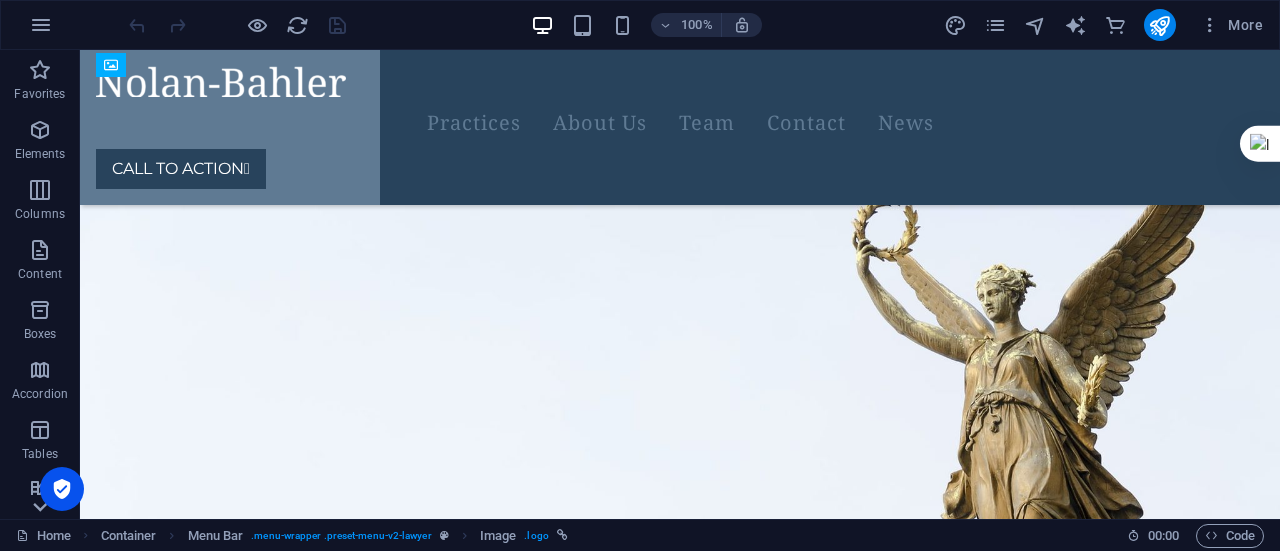 click 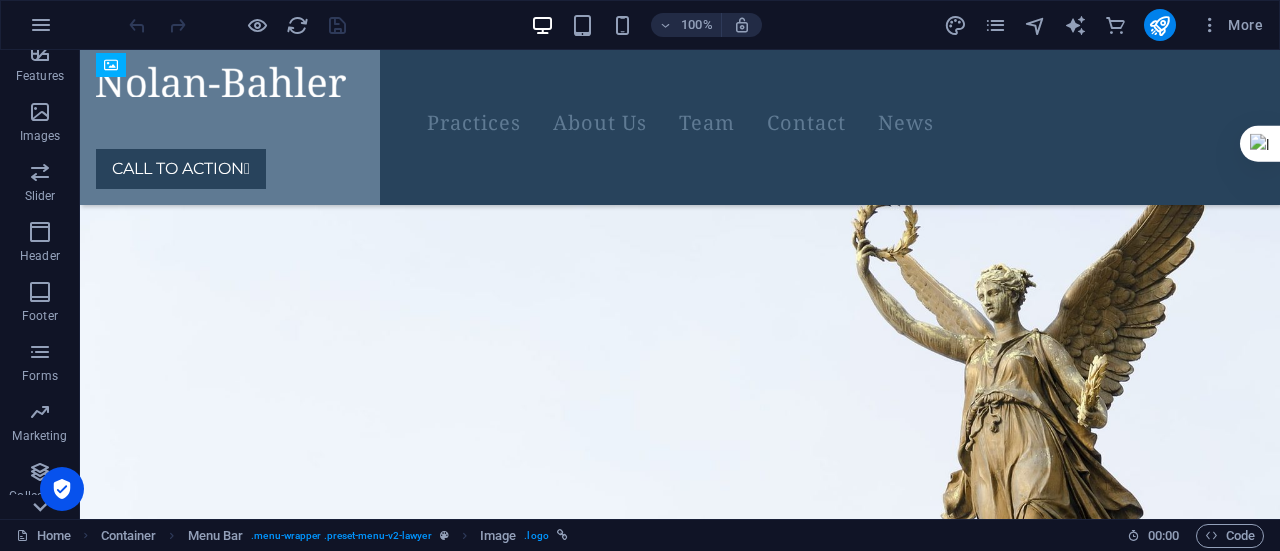 scroll, scrollTop: 469, scrollLeft: 0, axis: vertical 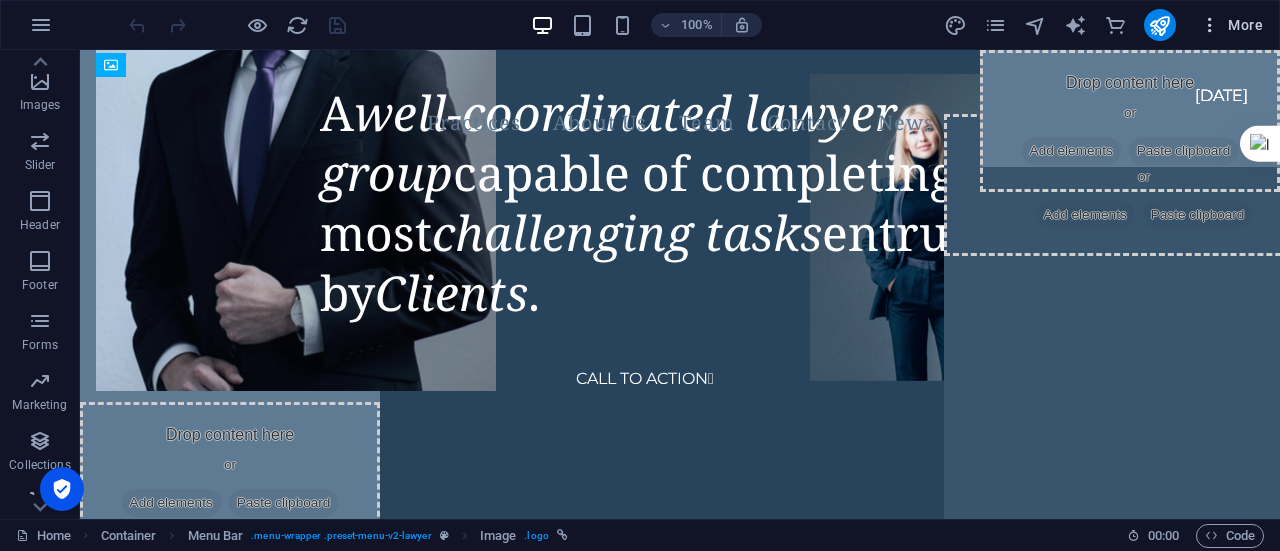 click at bounding box center [1210, 25] 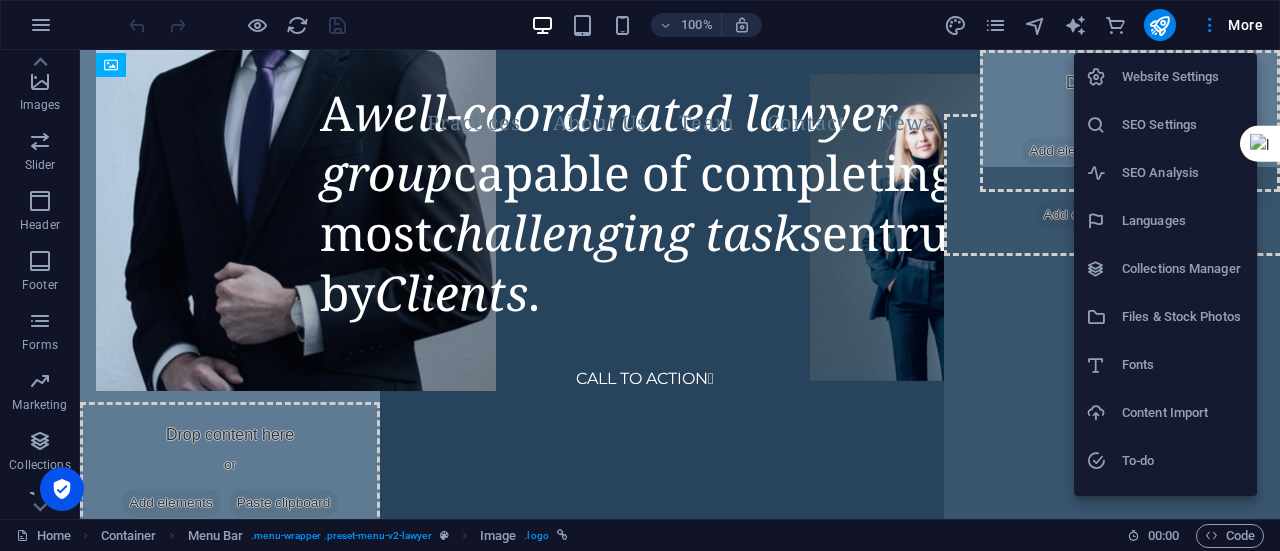 click at bounding box center (640, 275) 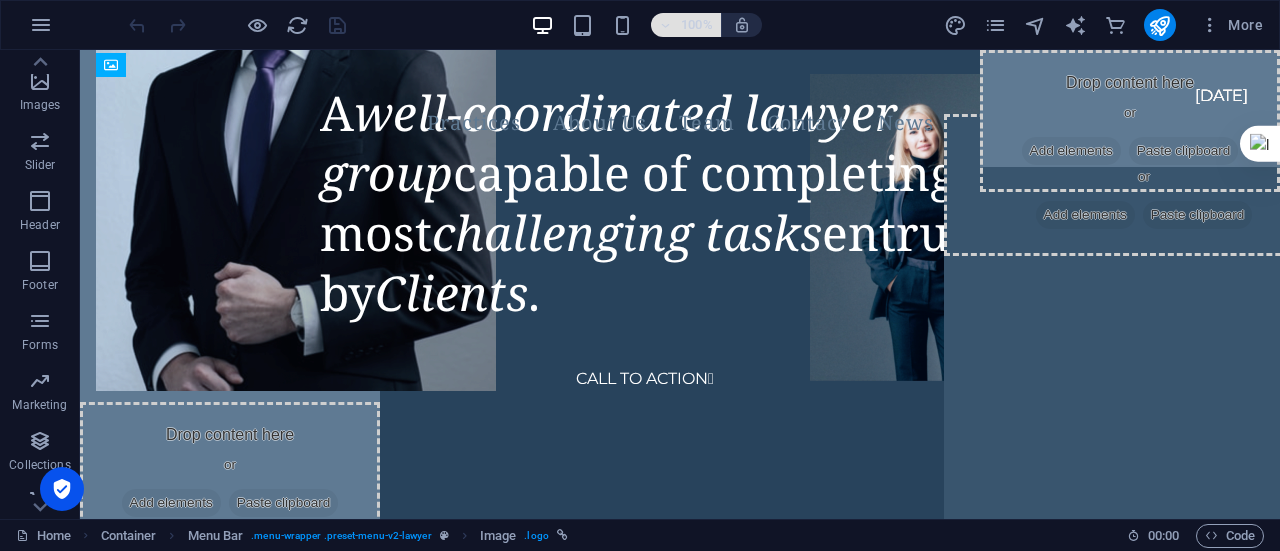 click at bounding box center (666, 25) 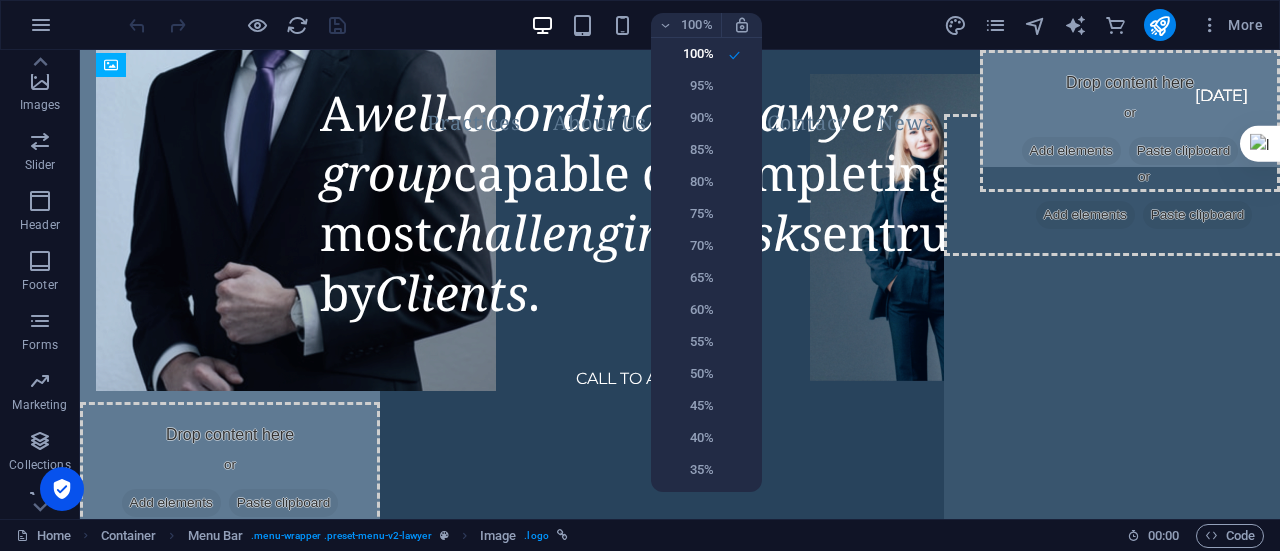 click at bounding box center [640, 275] 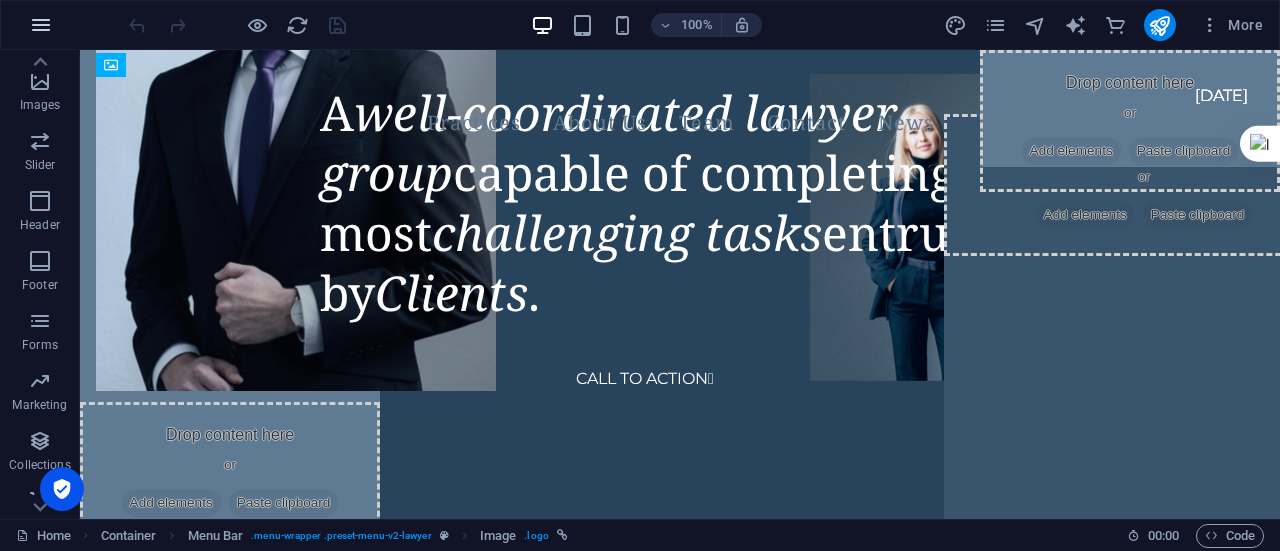 click at bounding box center (41, 25) 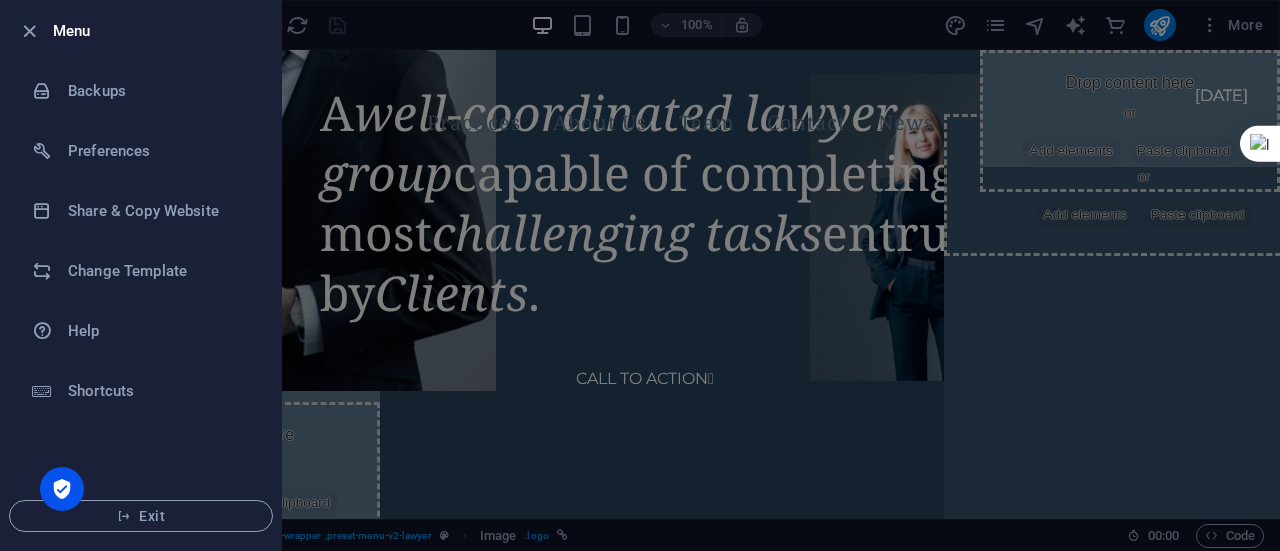 click at bounding box center [62, 489] 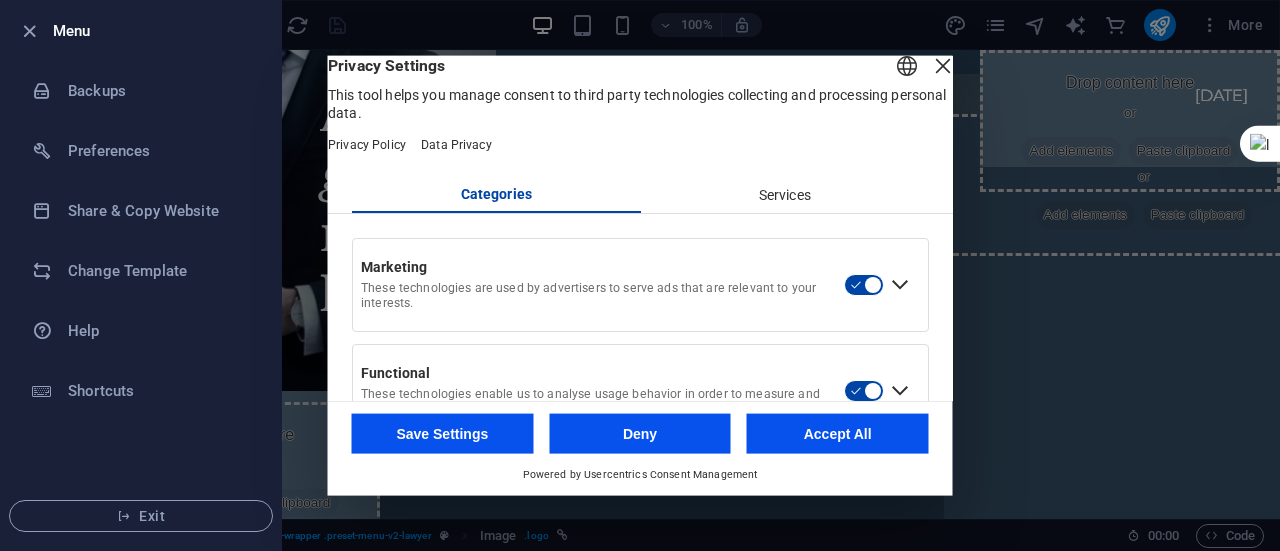 click at bounding box center [900, 285] 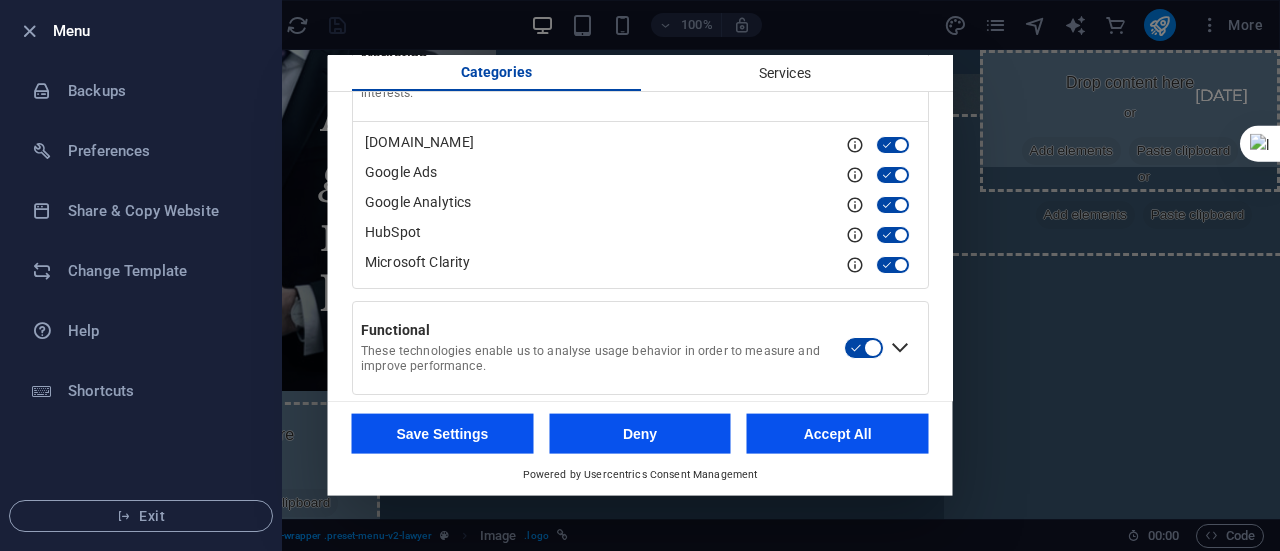 scroll, scrollTop: 234, scrollLeft: 0, axis: vertical 